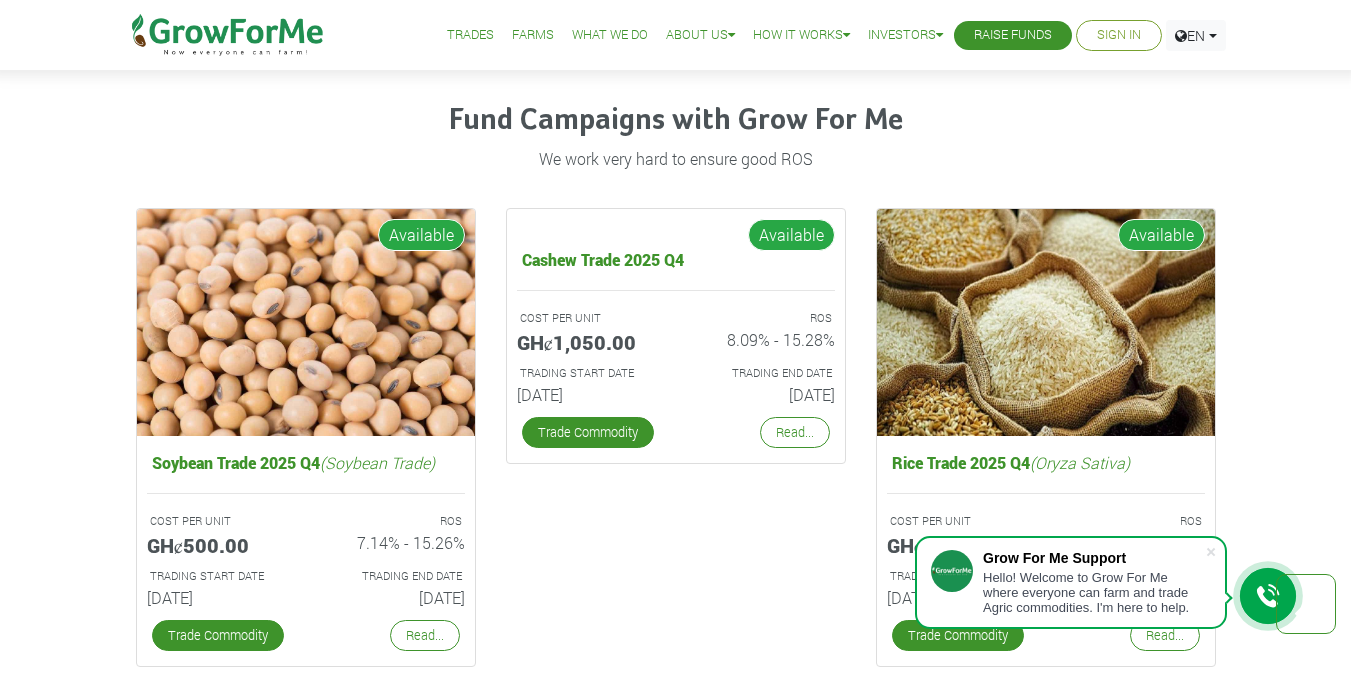 scroll, scrollTop: 2638, scrollLeft: 0, axis: vertical 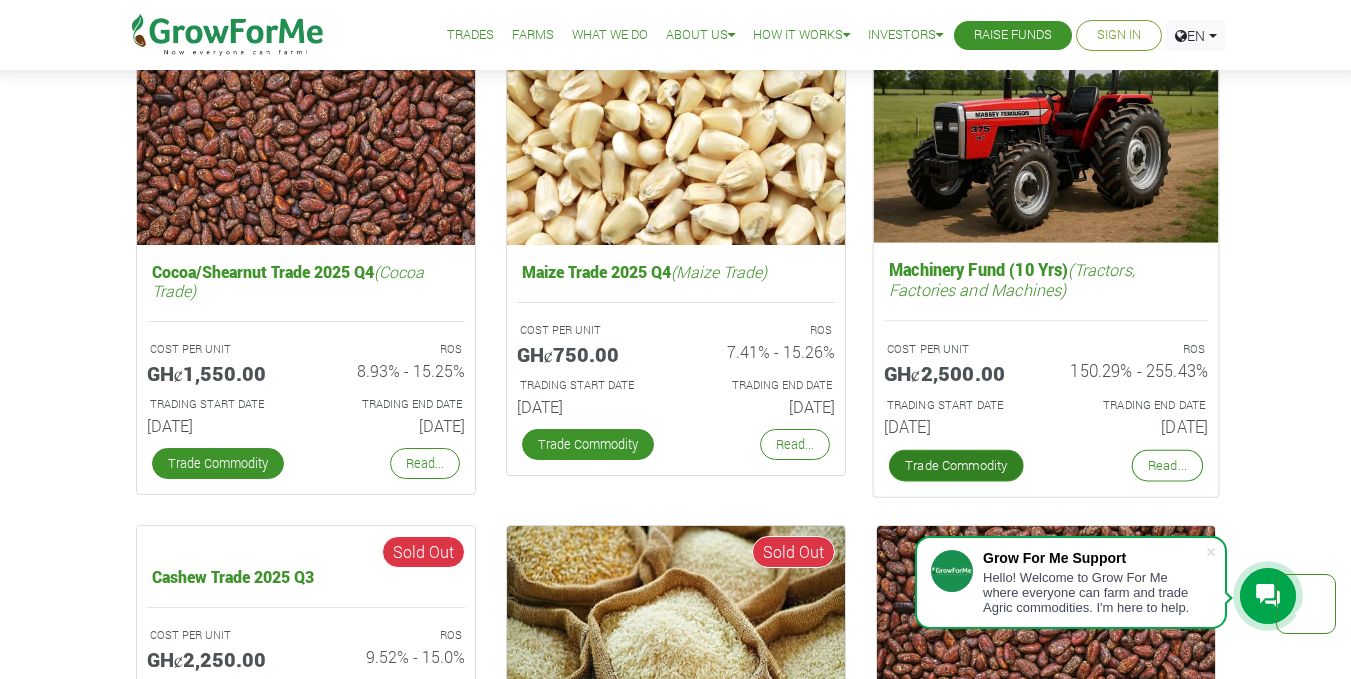 click on "Trade Commodity" at bounding box center (955, 466) 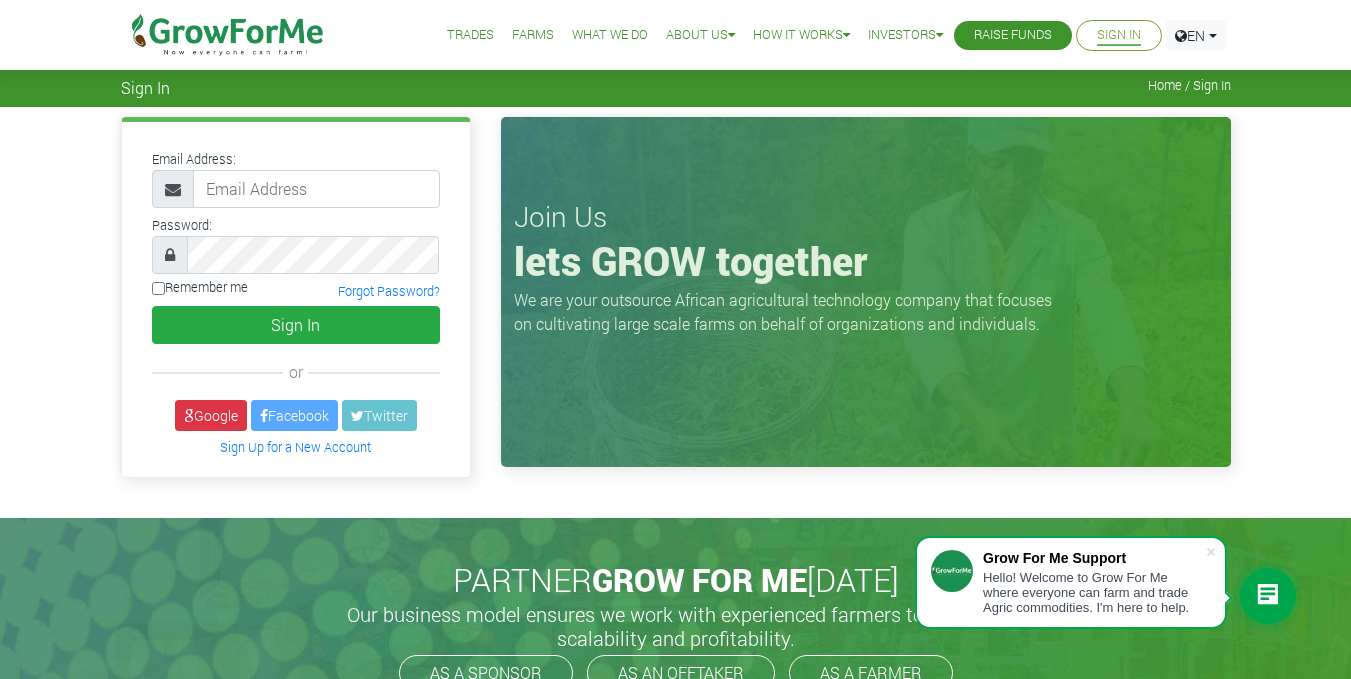 scroll, scrollTop: 0, scrollLeft: 0, axis: both 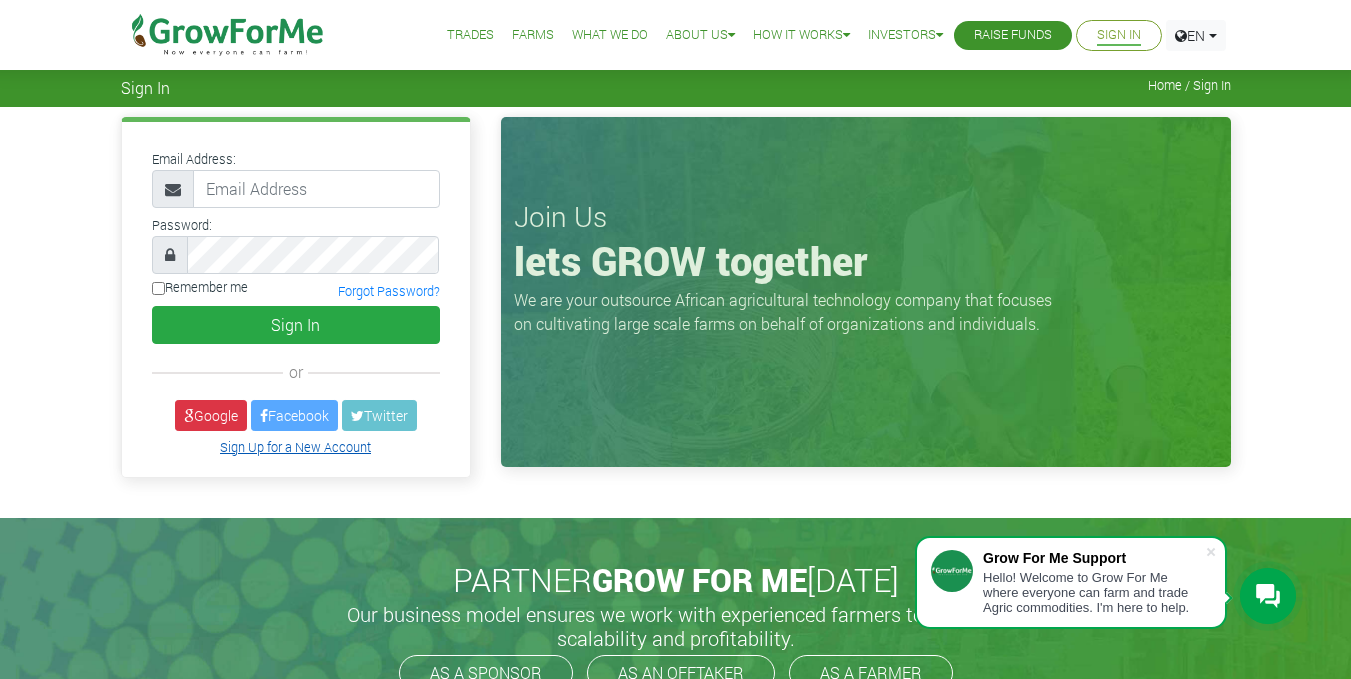 click on "Sign Up for a New Account" at bounding box center [295, 447] 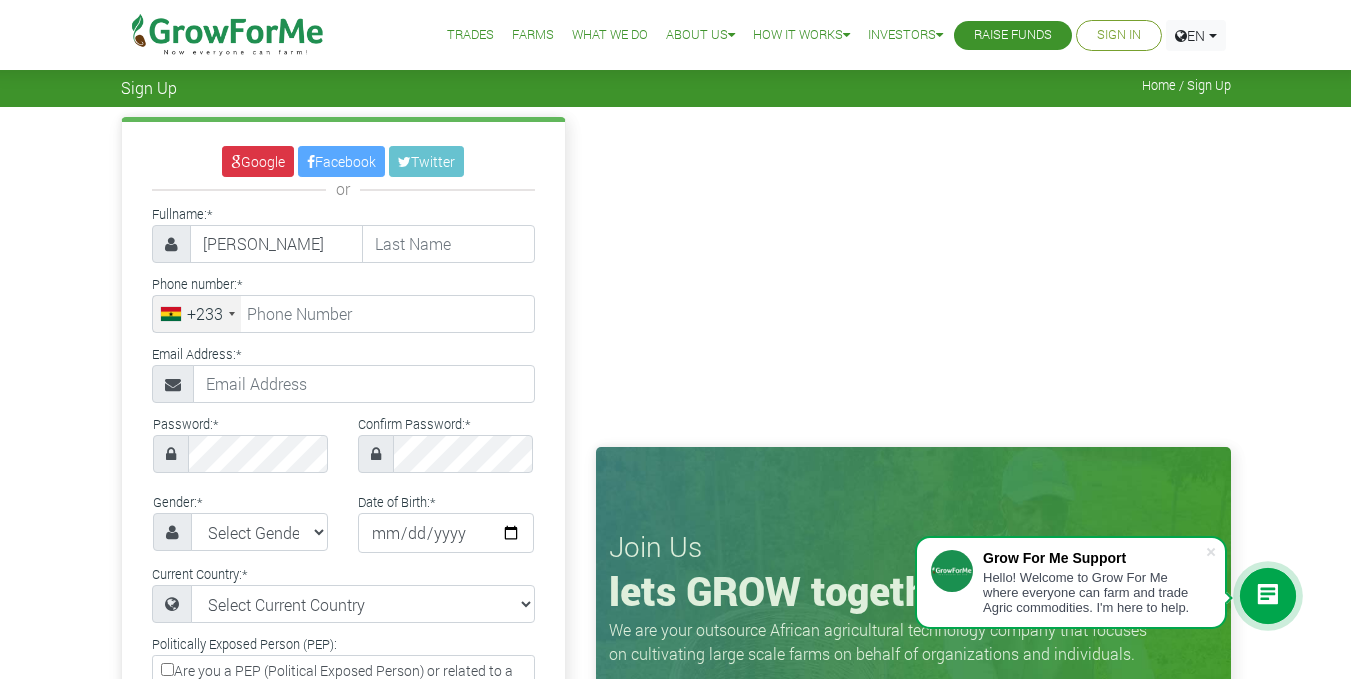 scroll, scrollTop: 0, scrollLeft: 0, axis: both 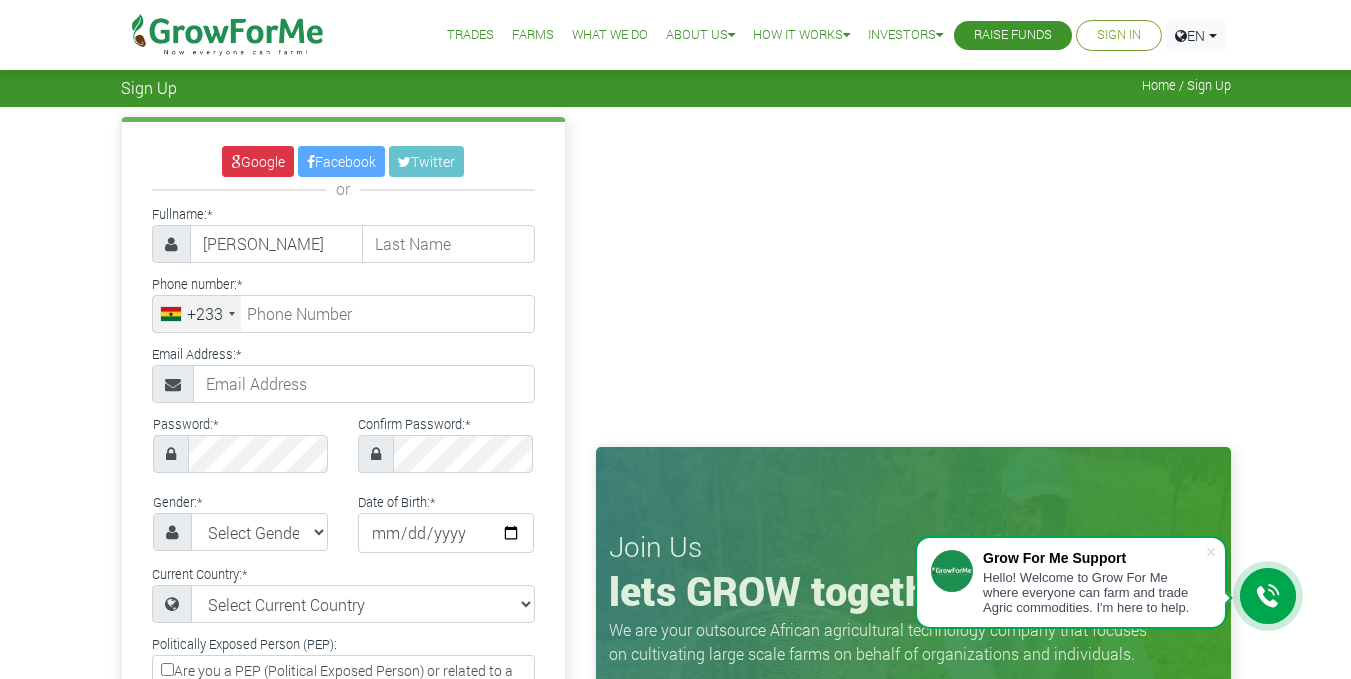 type on "SAMUEL" 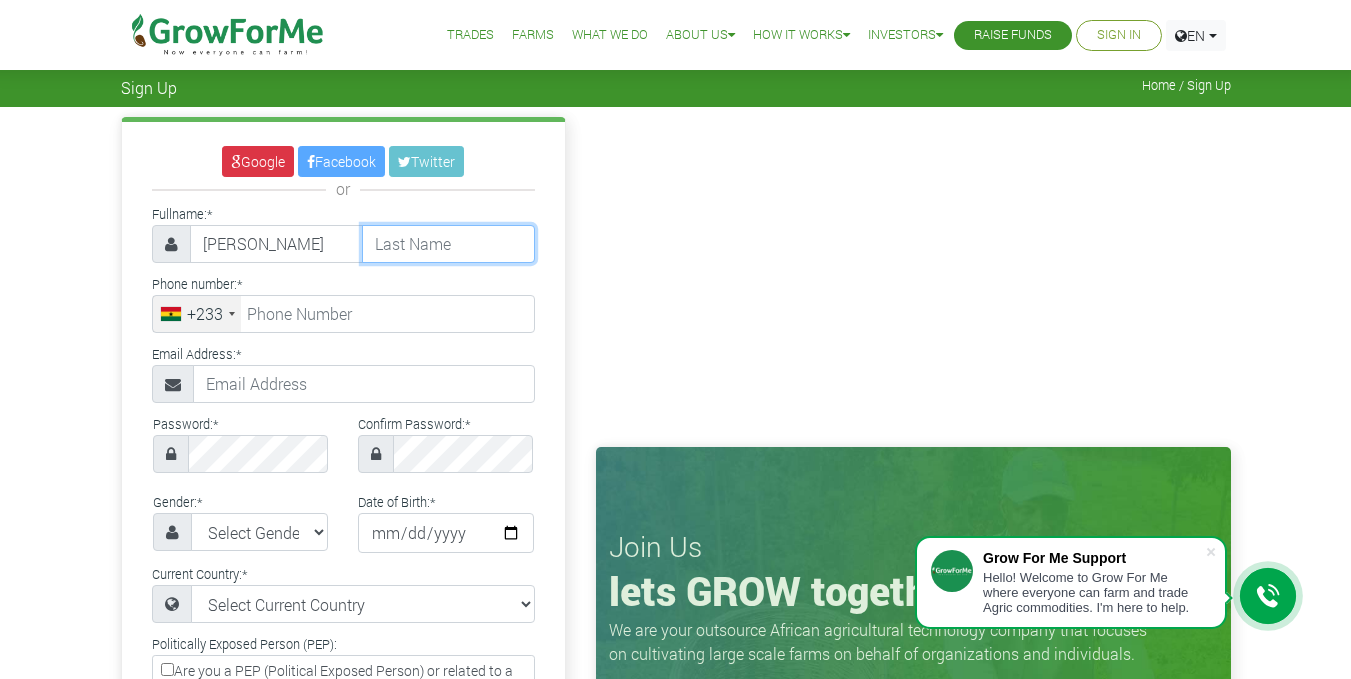 click at bounding box center [448, 244] 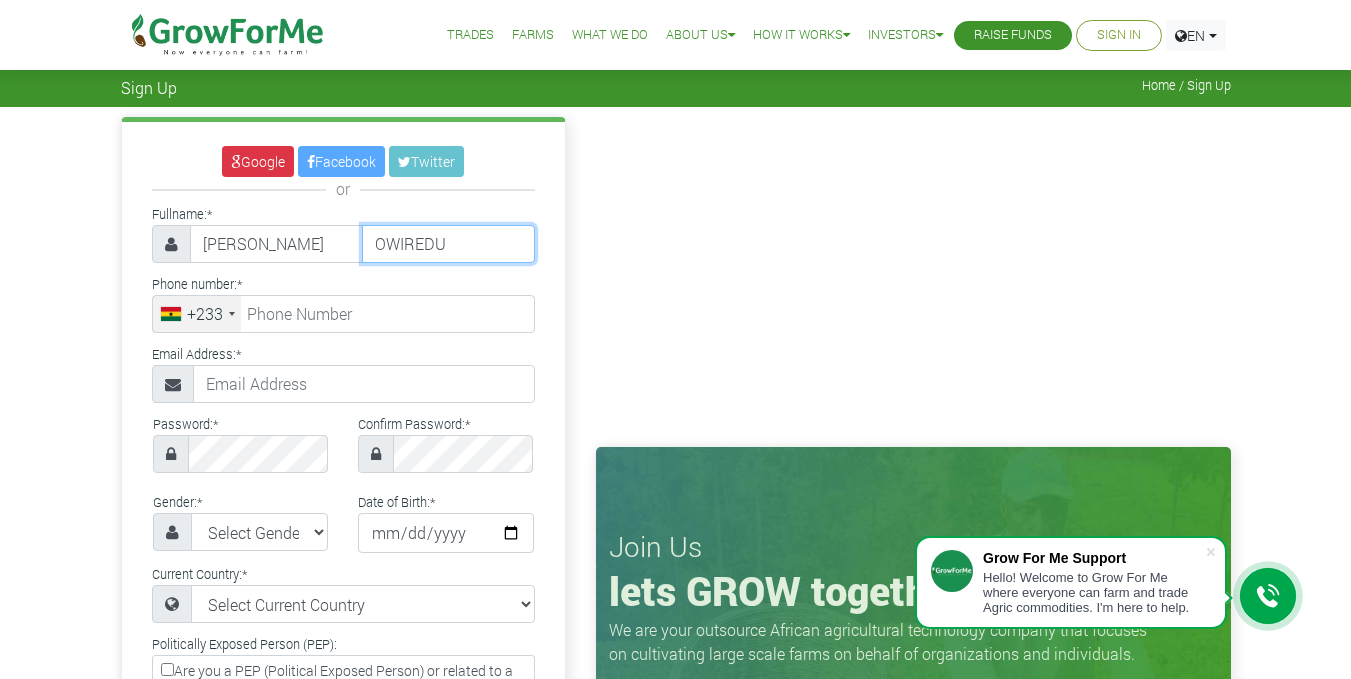 type on "OWIREDU" 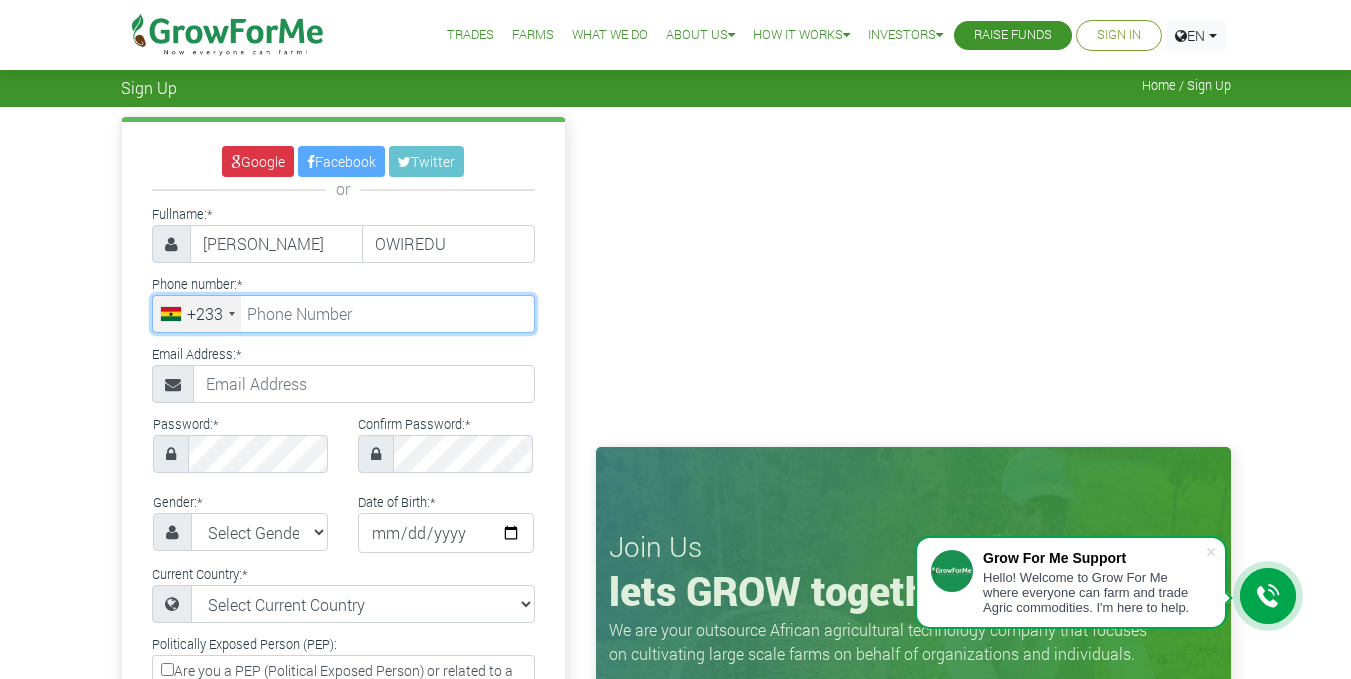 click at bounding box center [343, 314] 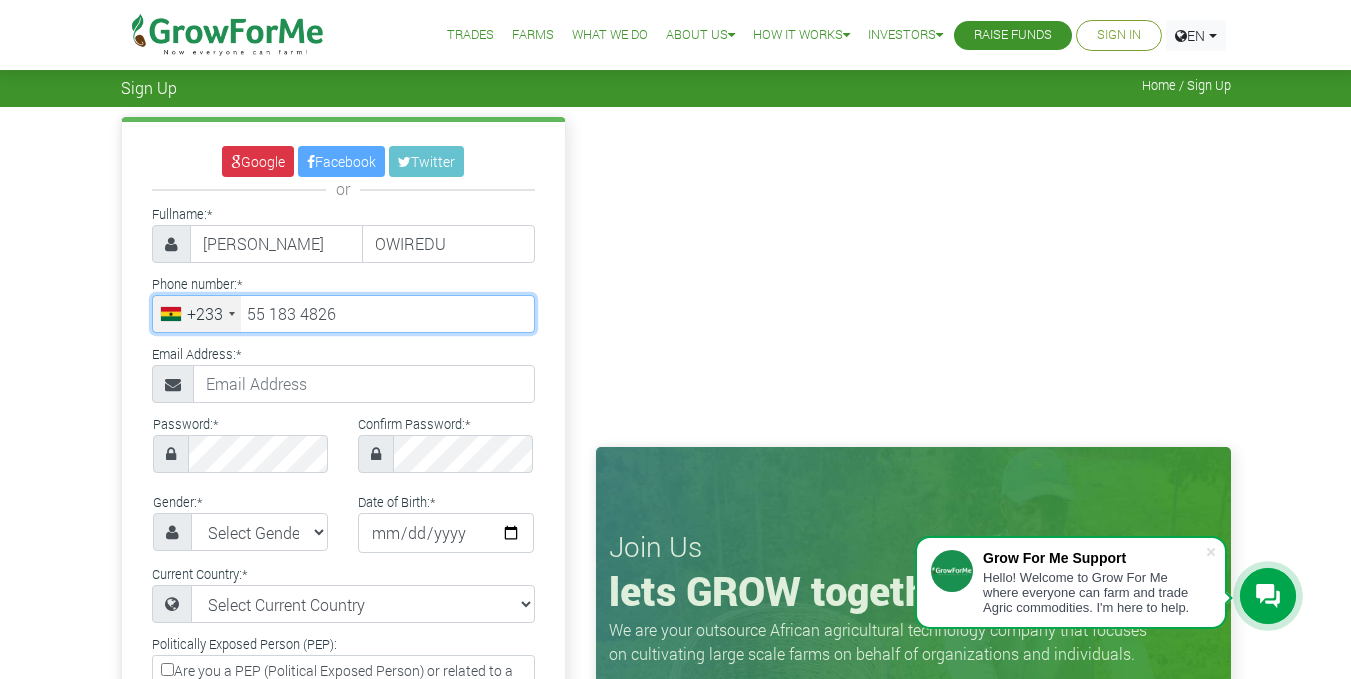 type on "55 183 4826" 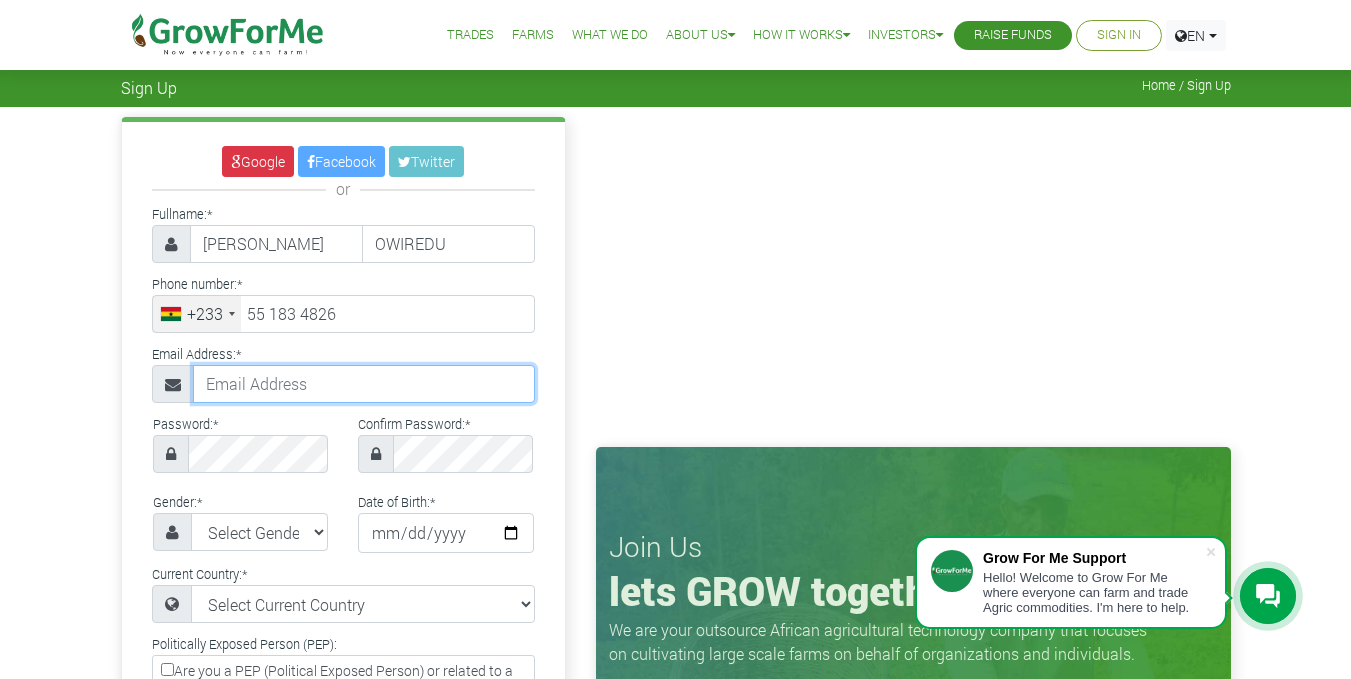 click at bounding box center (364, 384) 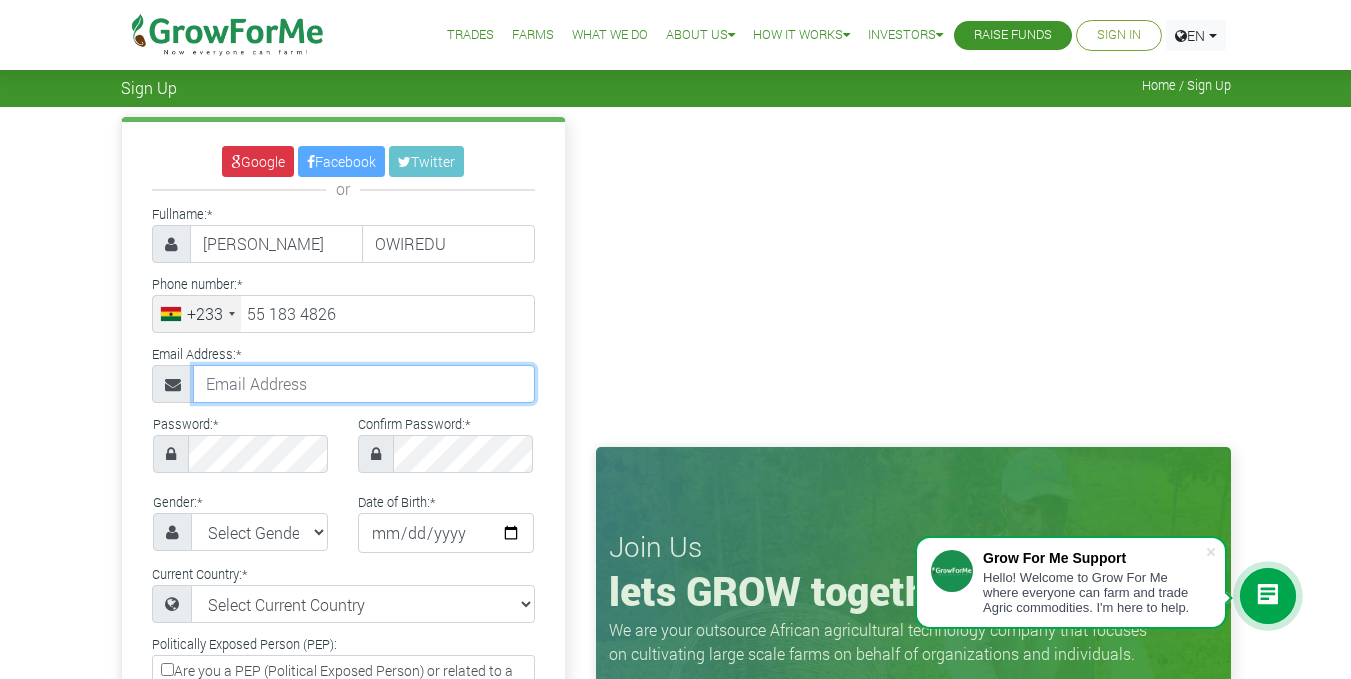 type on "[EMAIL_ADDRESS][DOMAIN_NAME]" 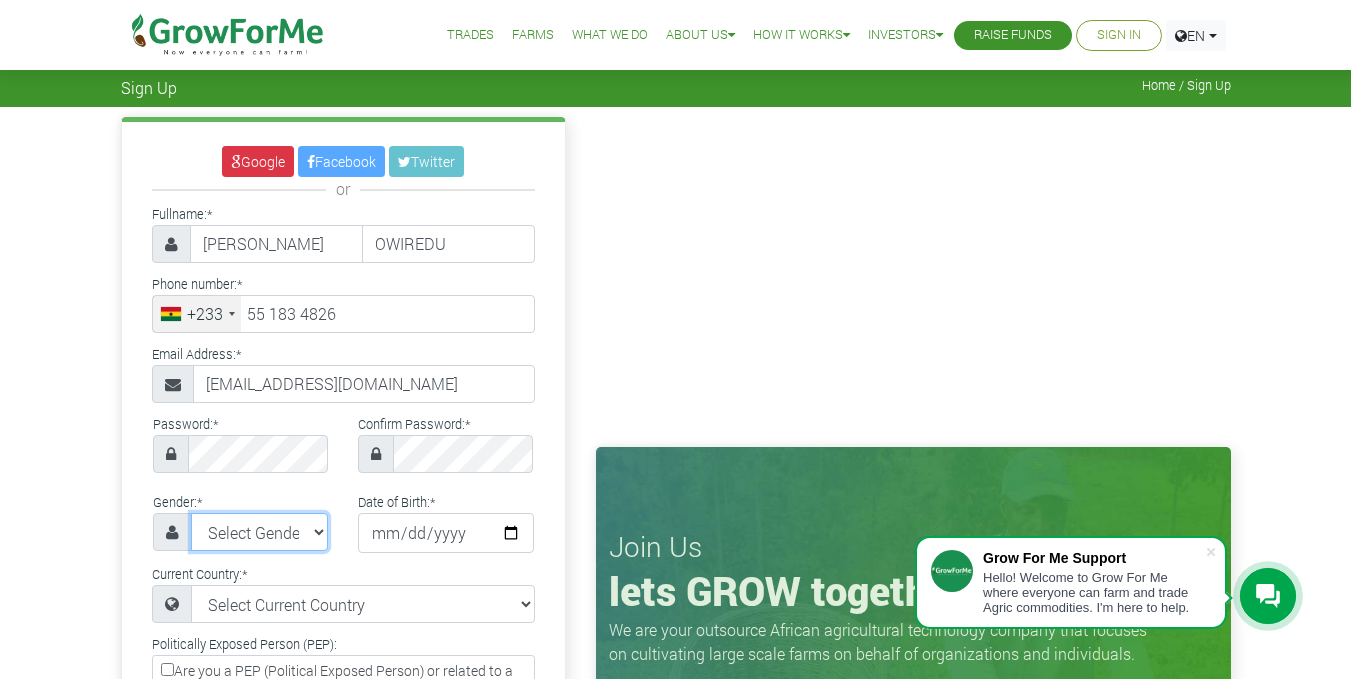click on "Select Gender
Female
Male" at bounding box center [260, 532] 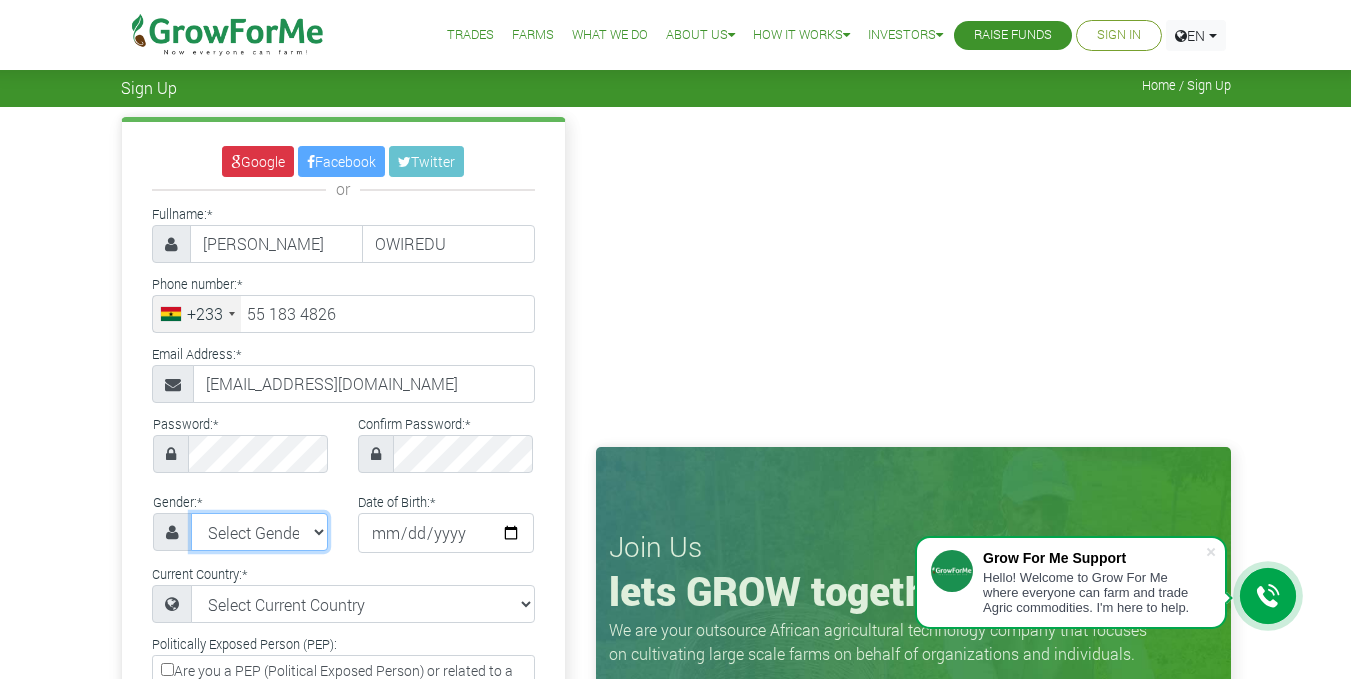 select on "Male" 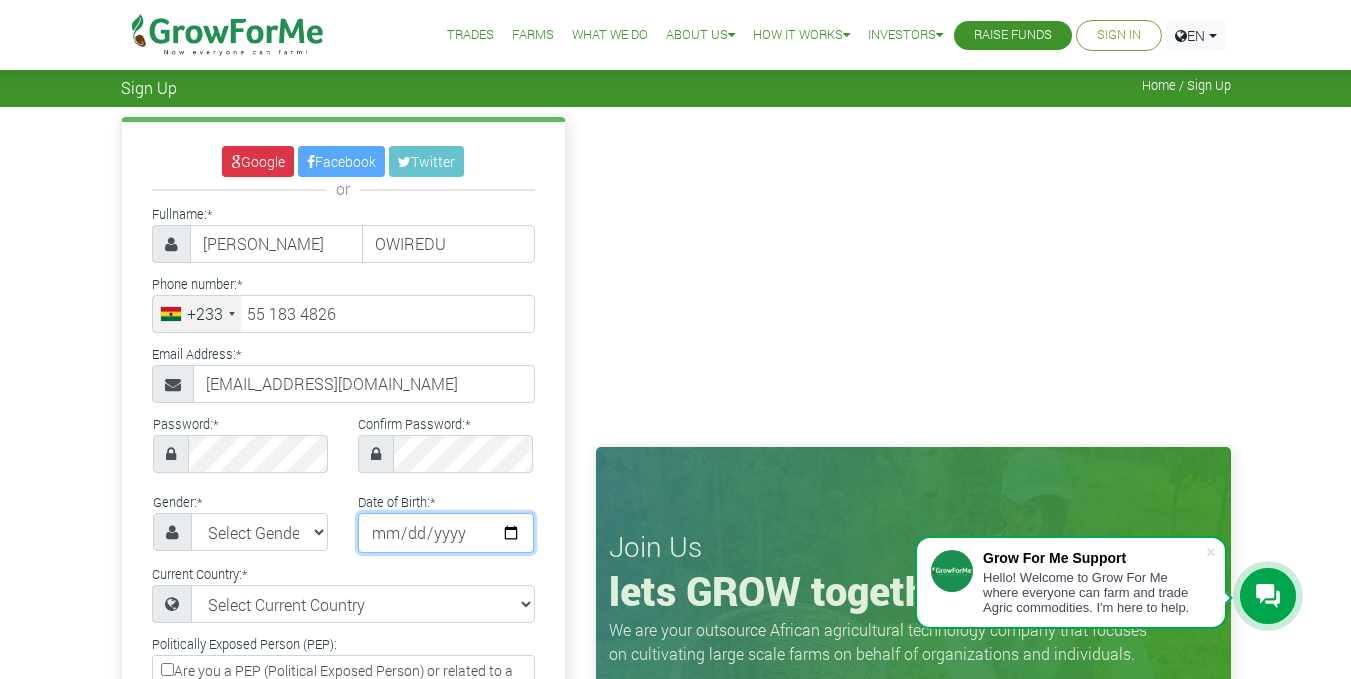 click at bounding box center (446, 533) 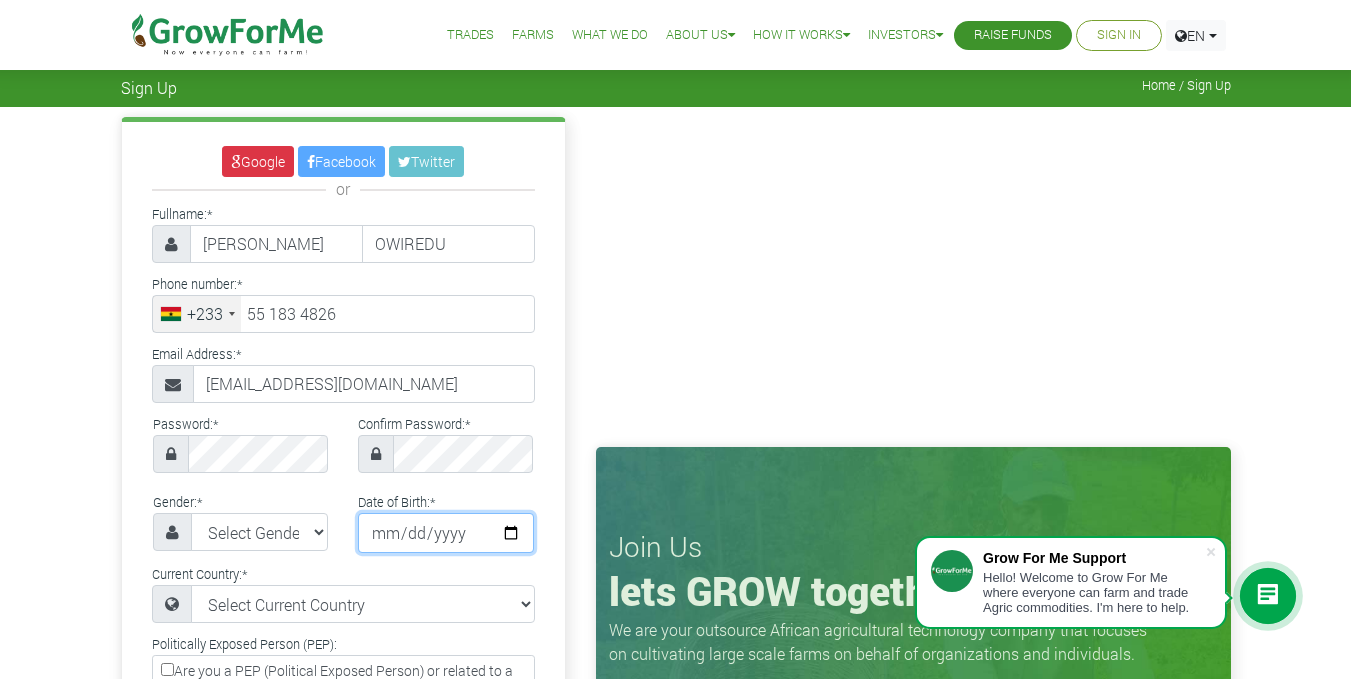 type on "19999-12-15" 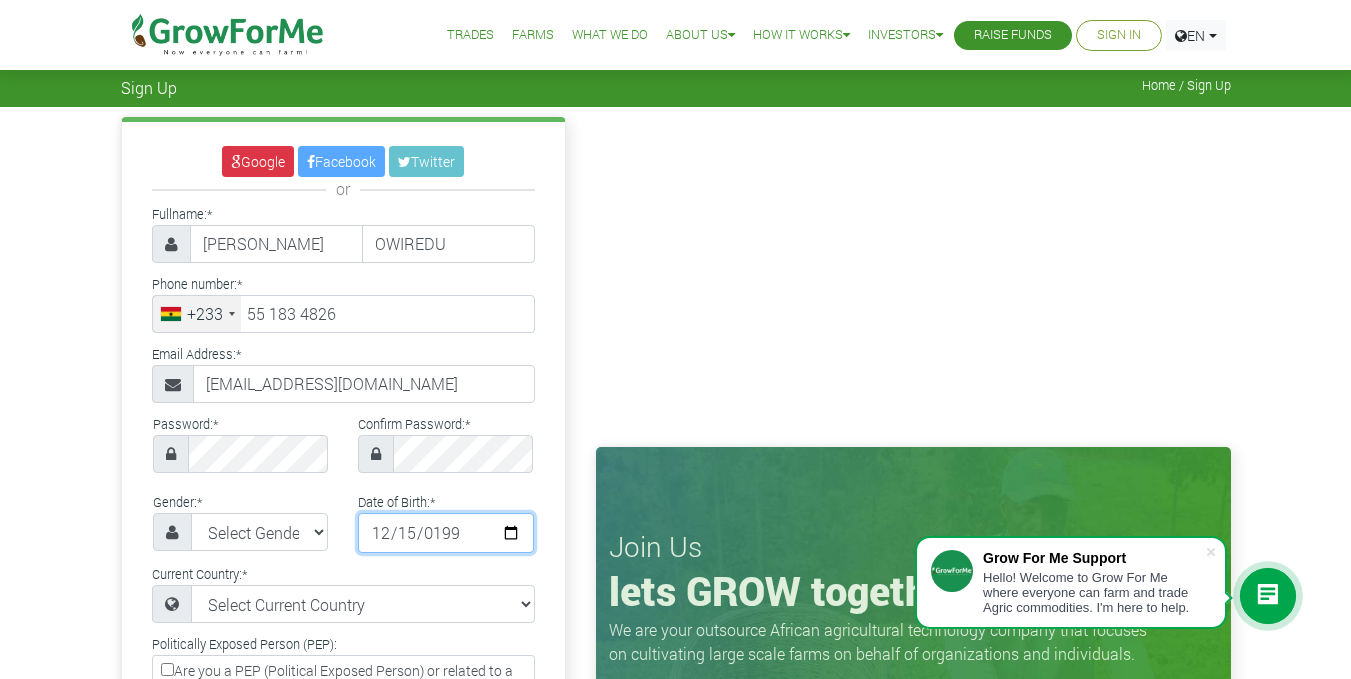 type on "1999-12-15" 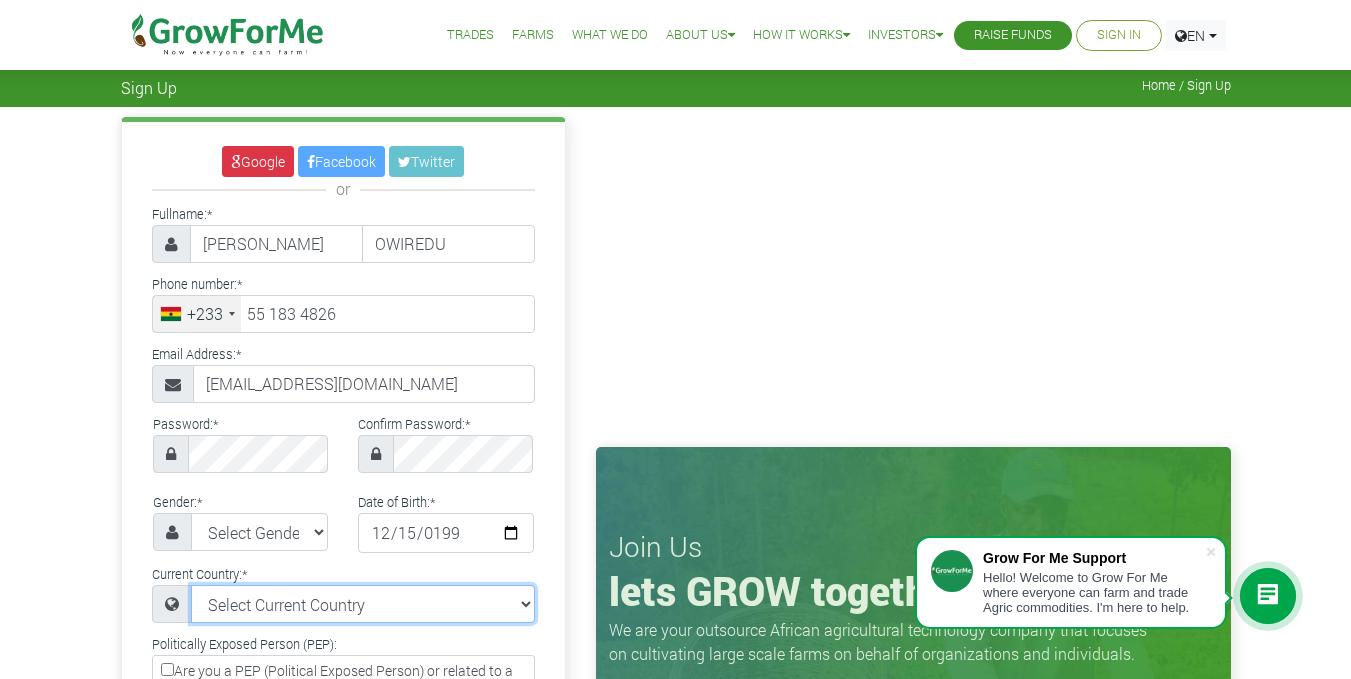 click on "Select Current Country
Afghanistan
Albania
Algeria
American Samoa
Andorra
Angola
Anguilla
Antigua & Barbuda
Argentina
Armenia
Aruba
Australia
Austria
Azerbaijan
Bahamas
Benin" at bounding box center (363, 604) 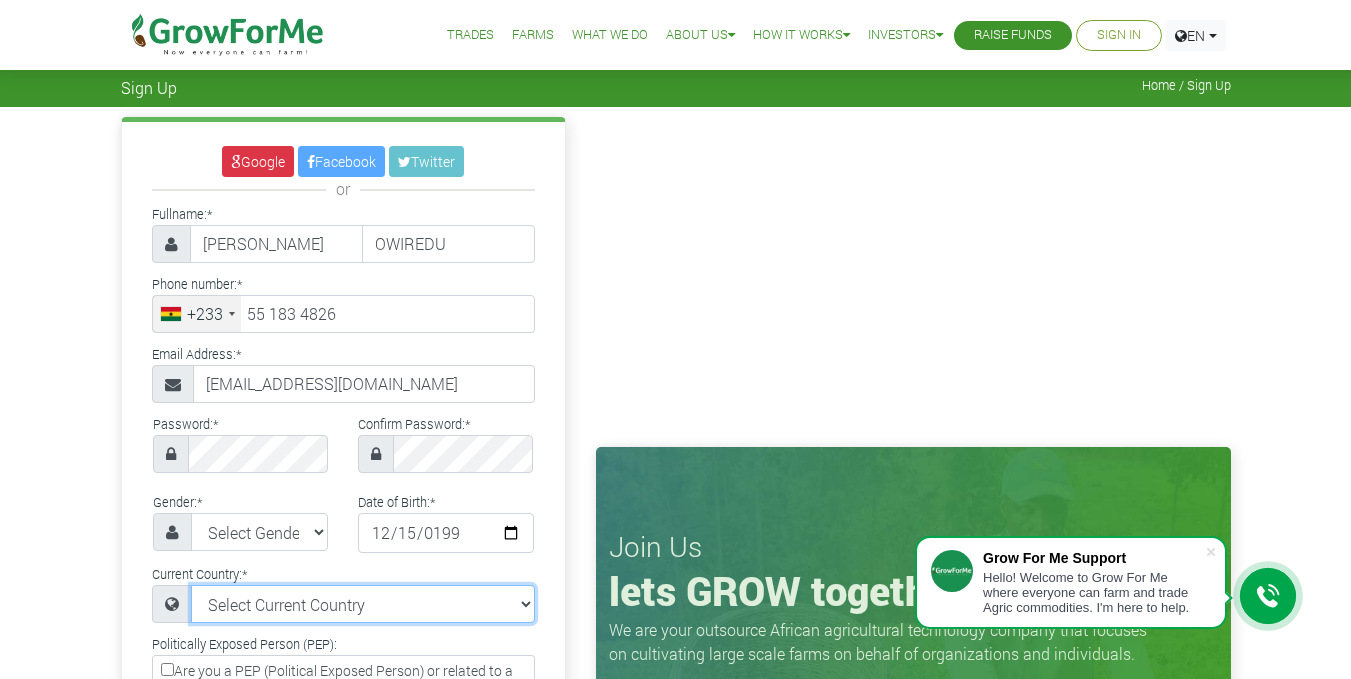 click on "Select Current Country
Afghanistan
Albania
Algeria
American Samoa
Andorra
Angola
Anguilla
Antigua & Barbuda
Argentina
Armenia
Aruba
Australia
Austria
Azerbaijan
Bahamas
Benin" at bounding box center [363, 604] 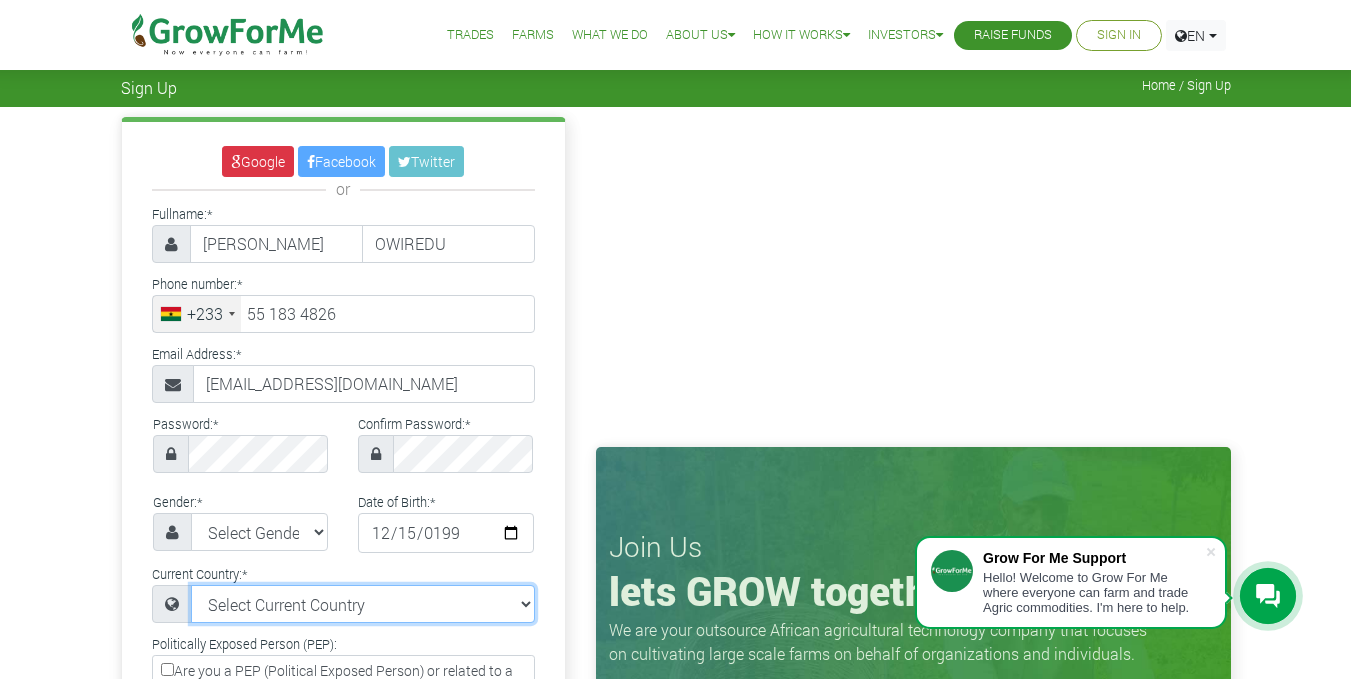 click on "Select Current Country
Afghanistan
Albania
Algeria
American Samoa
Andorra
Angola
Anguilla
Antigua & Barbuda
Argentina
Armenia
Aruba
Australia
Austria
Azerbaijan
Bahamas
Benin" at bounding box center (363, 604) 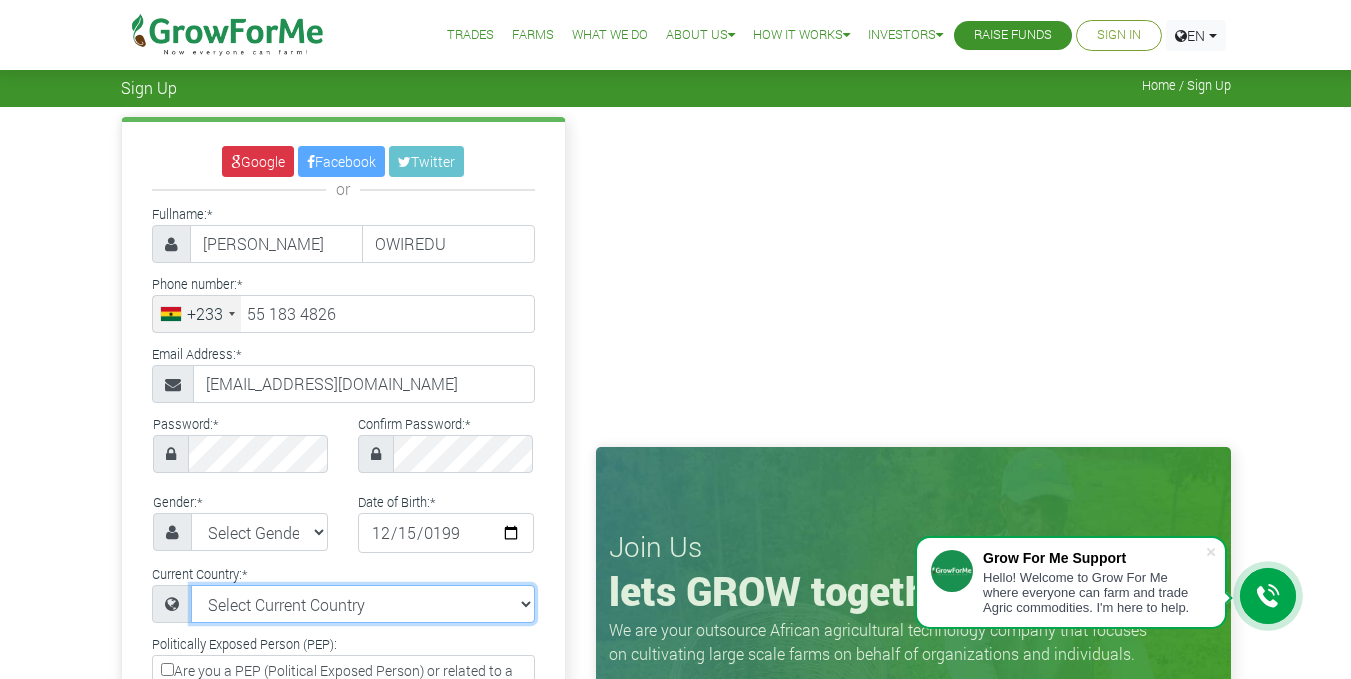 click on "Select Current Country
Afghanistan
Albania
Algeria
American Samoa
Andorra
Angola
Anguilla
Antigua & Barbuda
Argentina
Armenia
Aruba
Australia
Austria
Azerbaijan
Bahamas
Benin" at bounding box center [363, 604] 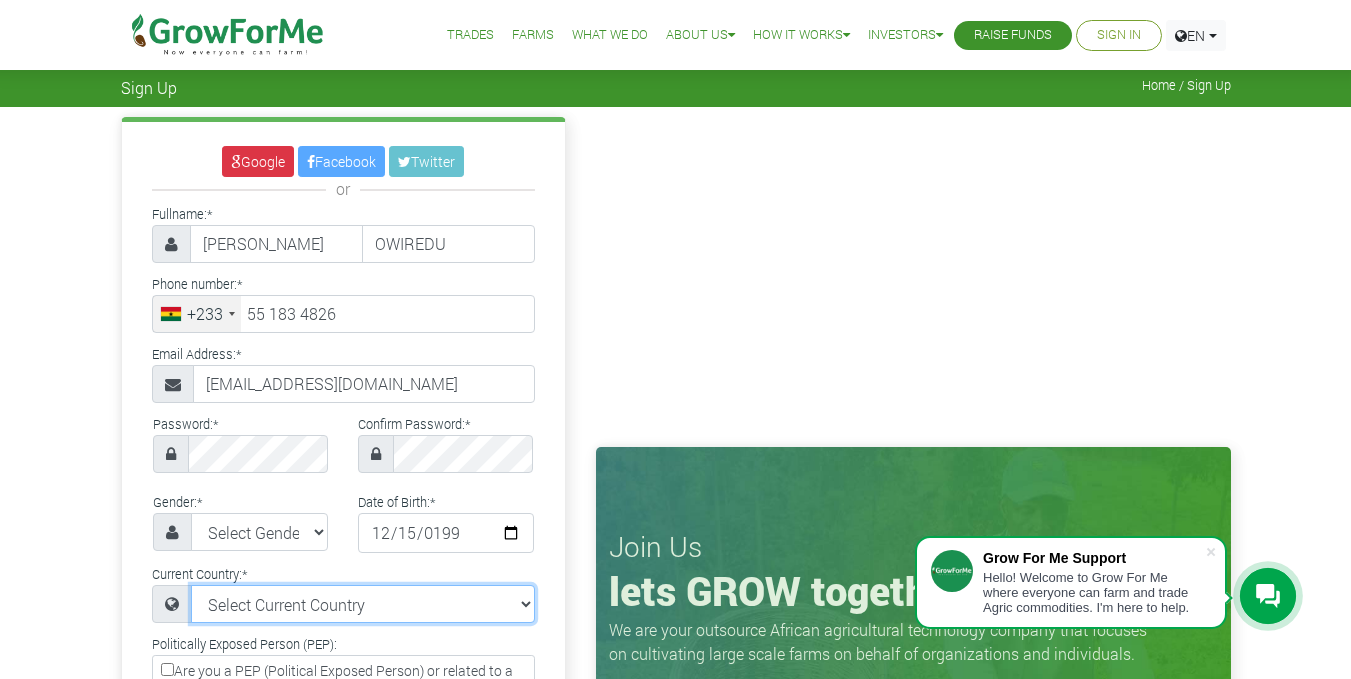 select on "Ghana" 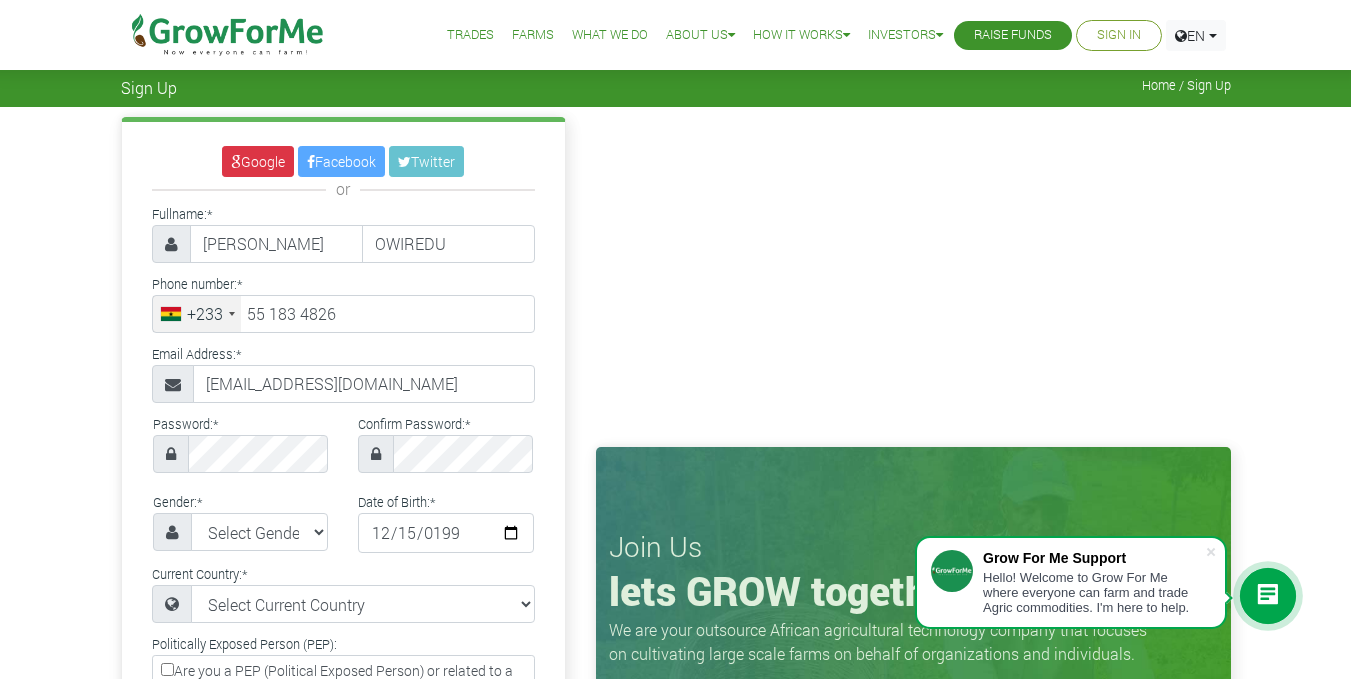 click on "Join Us
lets GROW together
We are your outsource African agricultural technology company that focuses on cultivating large scale farms on behalf of organizations and individuals." at bounding box center (913, 594) 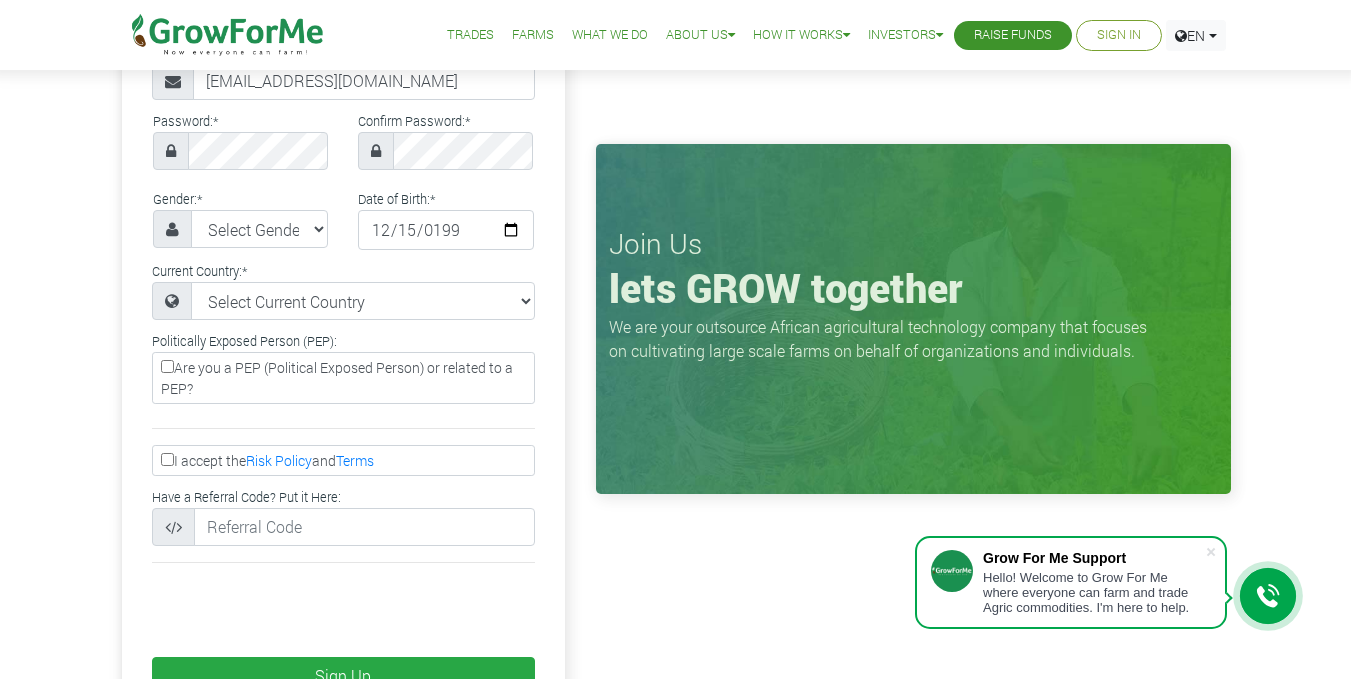 scroll, scrollTop: 320, scrollLeft: 0, axis: vertical 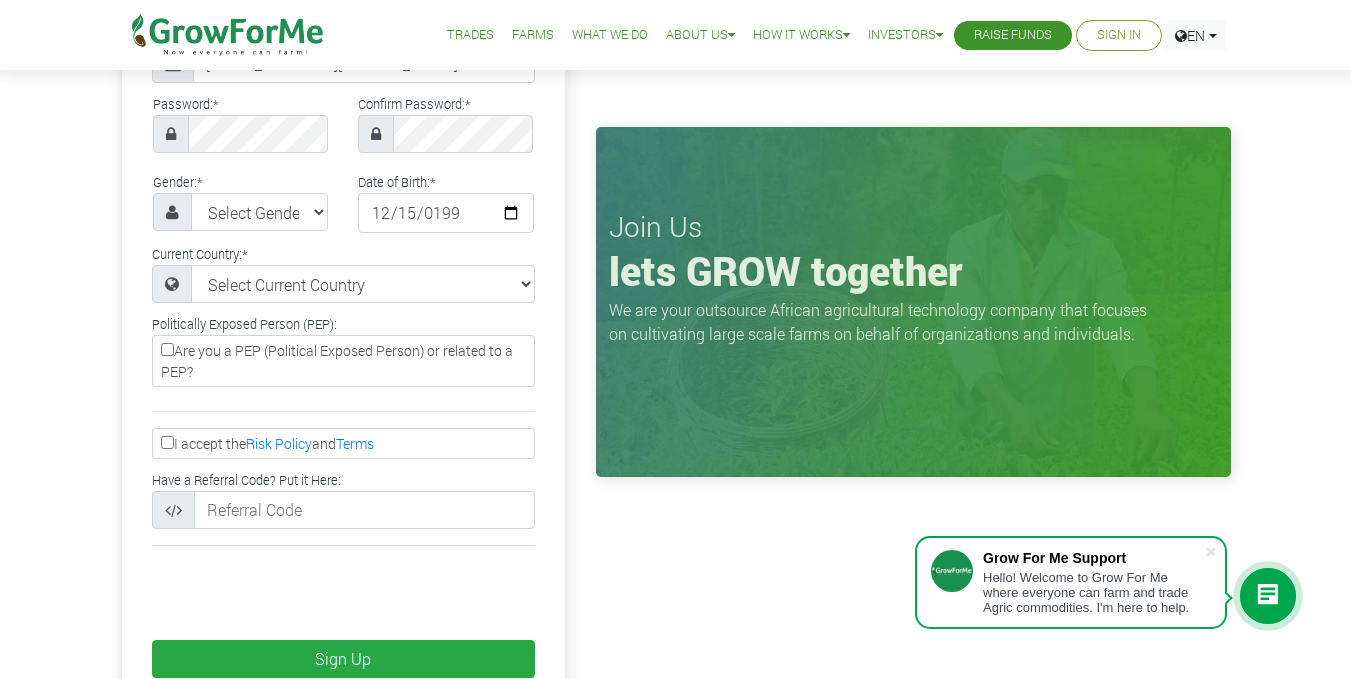 click on "I accept the   Risk Policy    and  Terms" at bounding box center (343, 443) 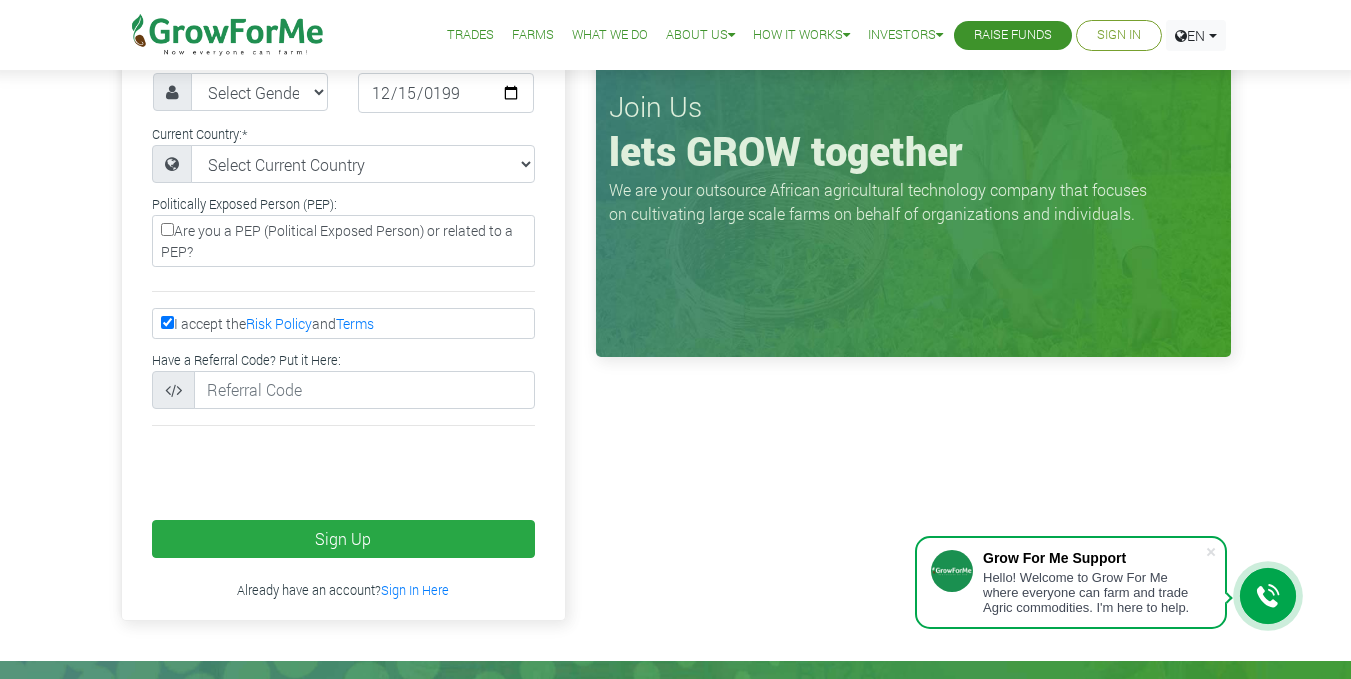 scroll, scrollTop: 480, scrollLeft: 0, axis: vertical 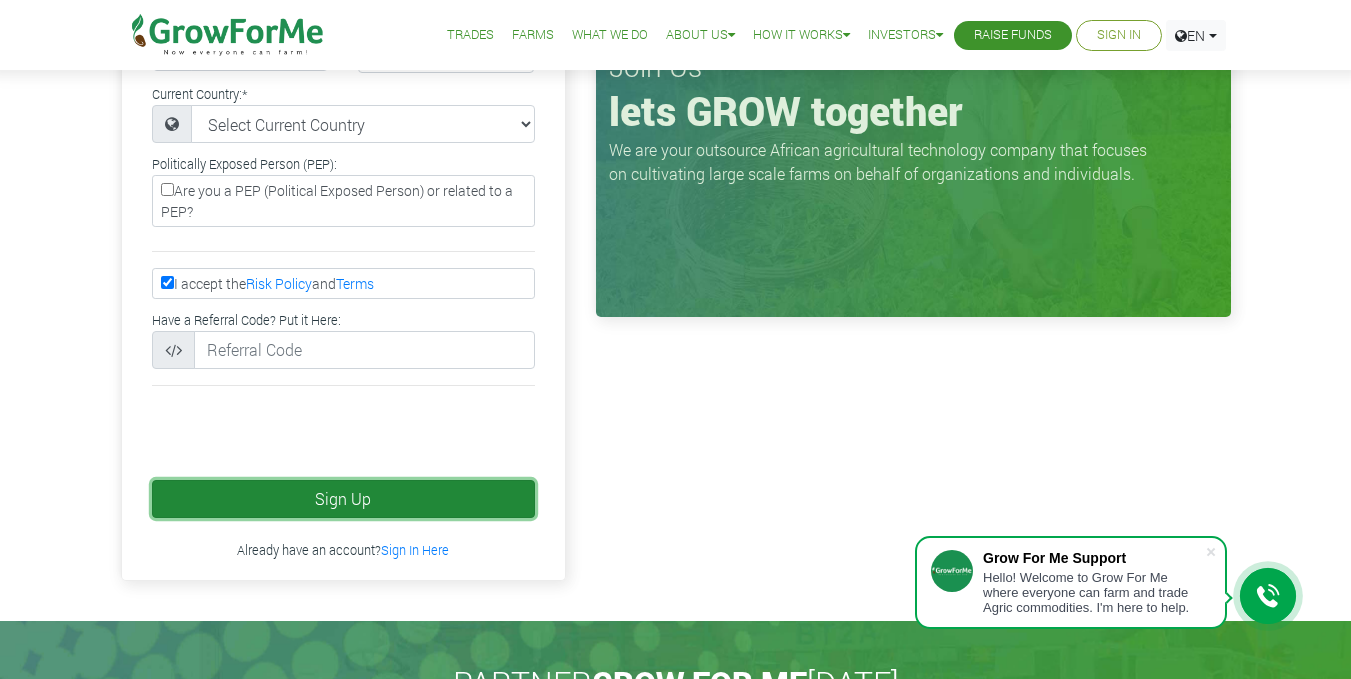 click on "Sign Up" at bounding box center [343, 499] 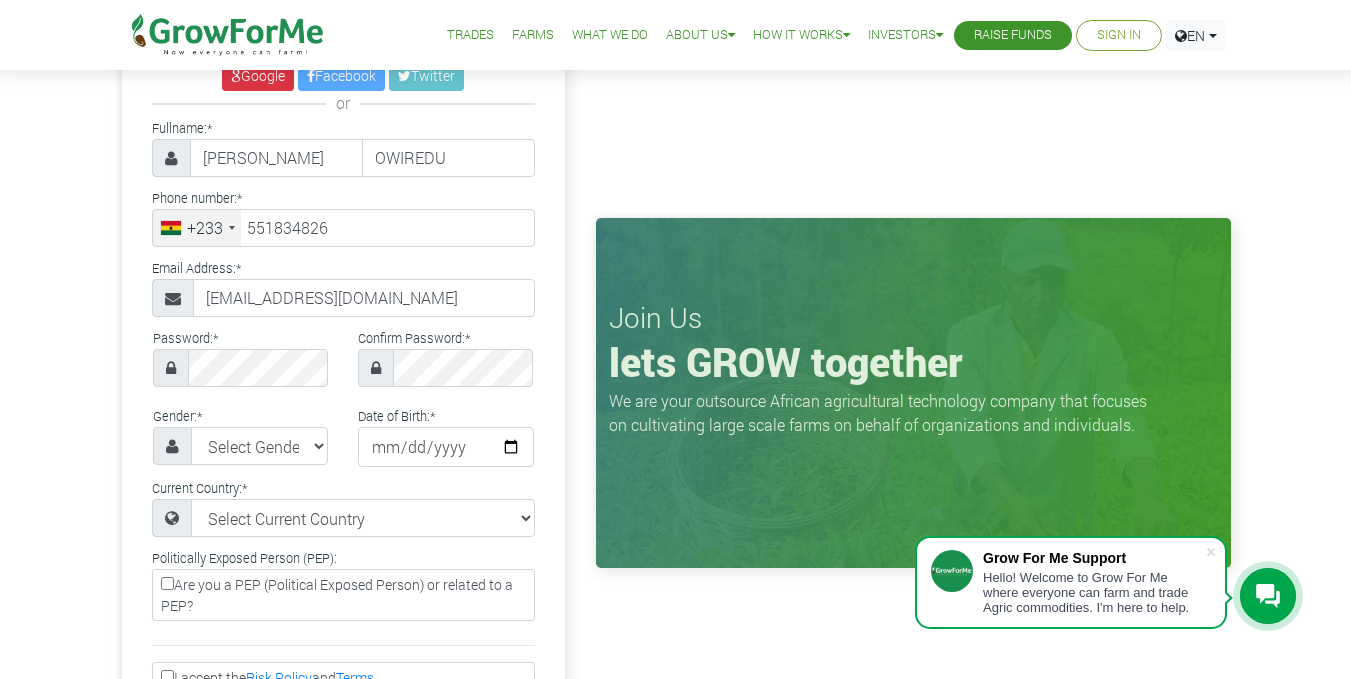 scroll, scrollTop: 319, scrollLeft: 0, axis: vertical 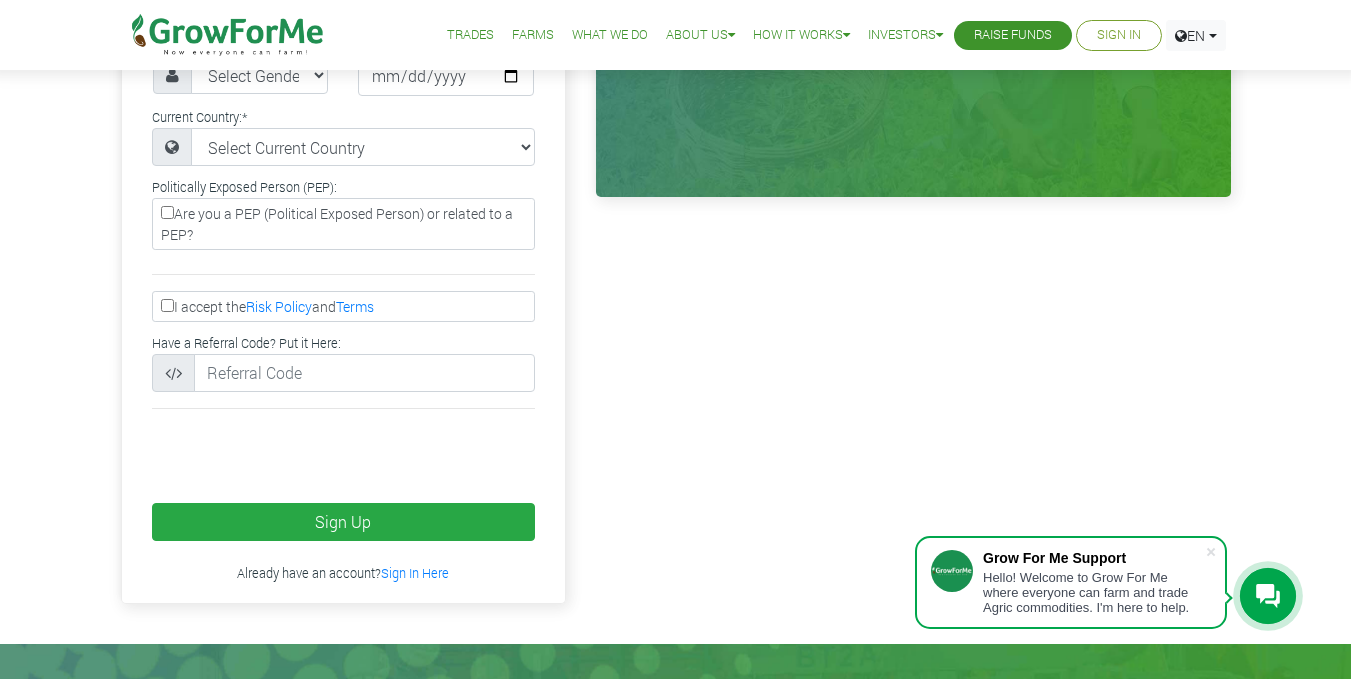 type on "55 183 4826" 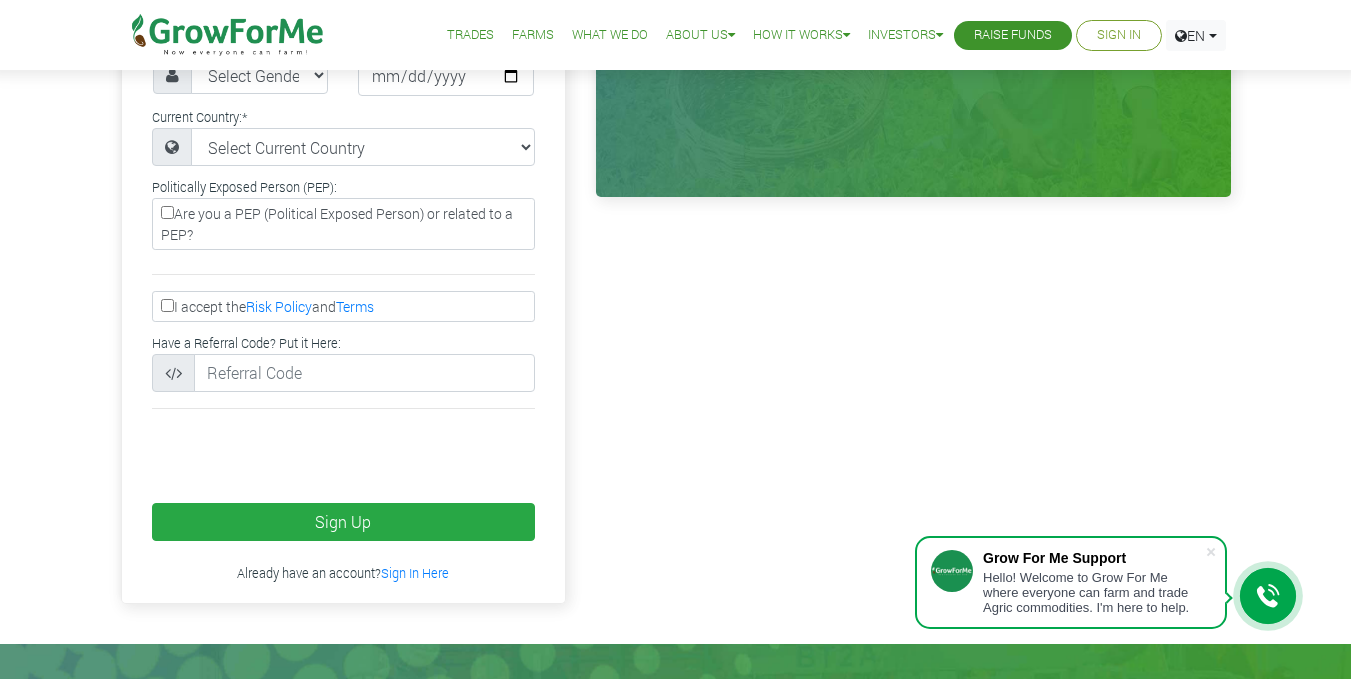 click on "I accept the   Risk Policy    and  Terms" at bounding box center (167, 305) 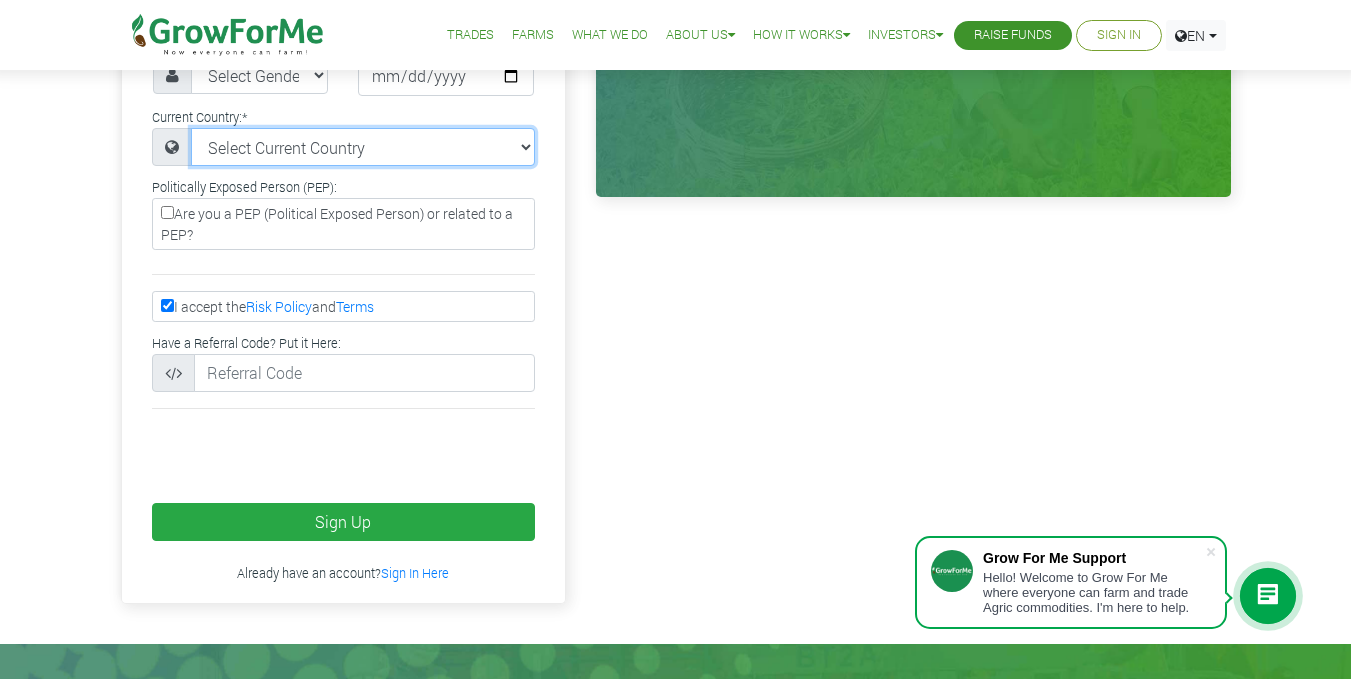 click on "Select Current Country
Afghanistan
Albania
Algeria
American Samoa
Andorra
Angola
Anguilla
Antigua & Barbuda
Argentina
Armenia
Aruba
Australia
Austria
Azerbaijan
Bahamas
Benin" at bounding box center (363, 147) 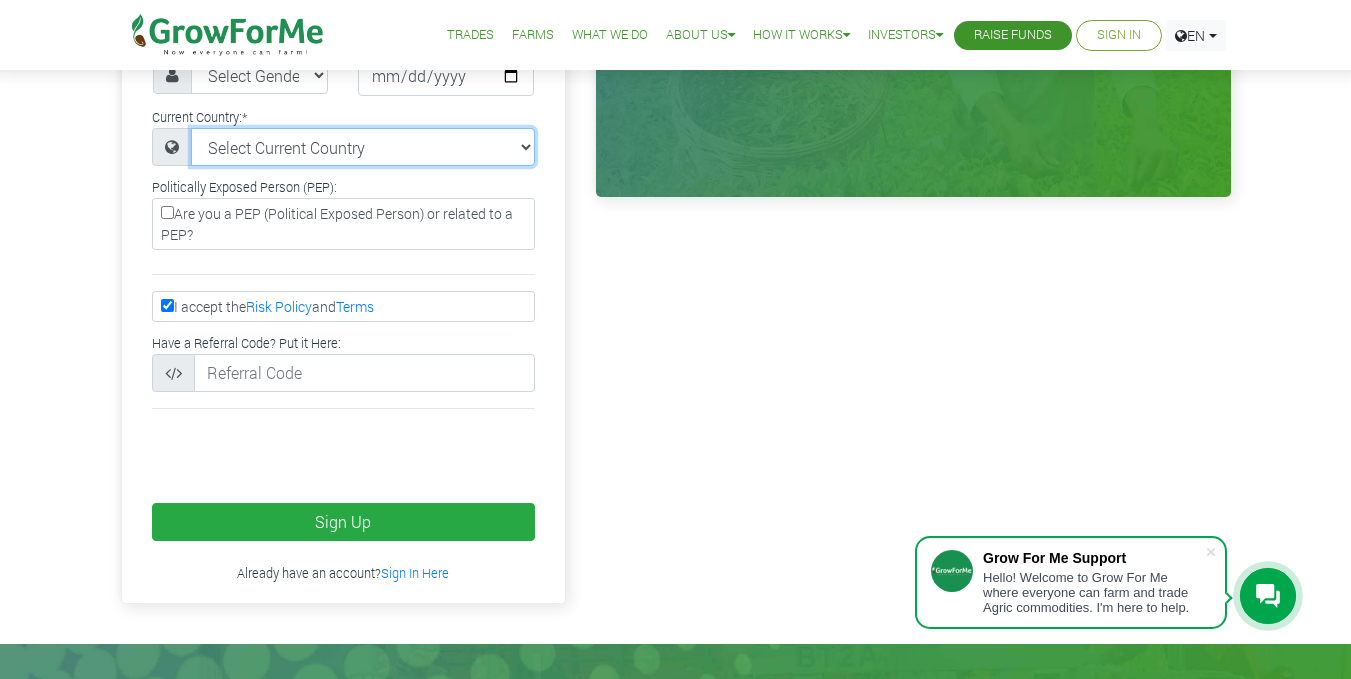 select on "[GEOGRAPHIC_DATA]" 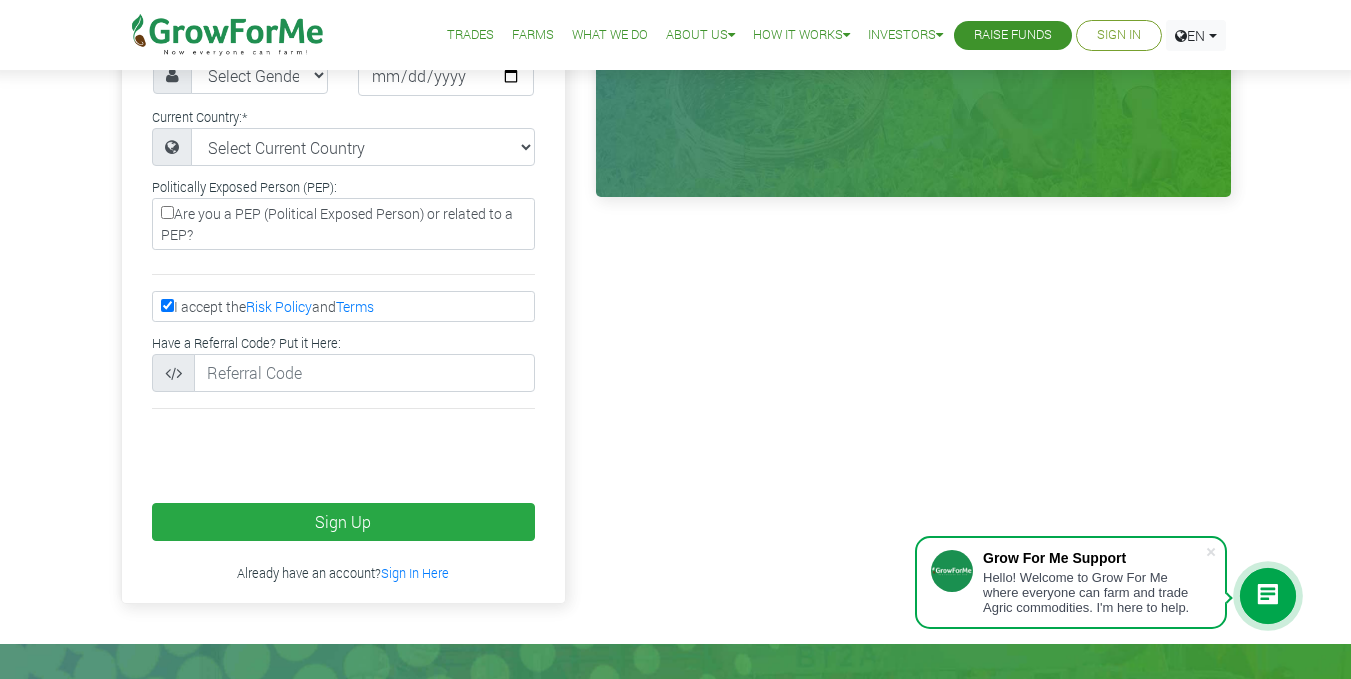 click on "Join Us
lets GROW together
We are your outsource African agricultural technology company that focuses on cultivating large scale farms on behalf of organizations and individuals." at bounding box center [913, 65] 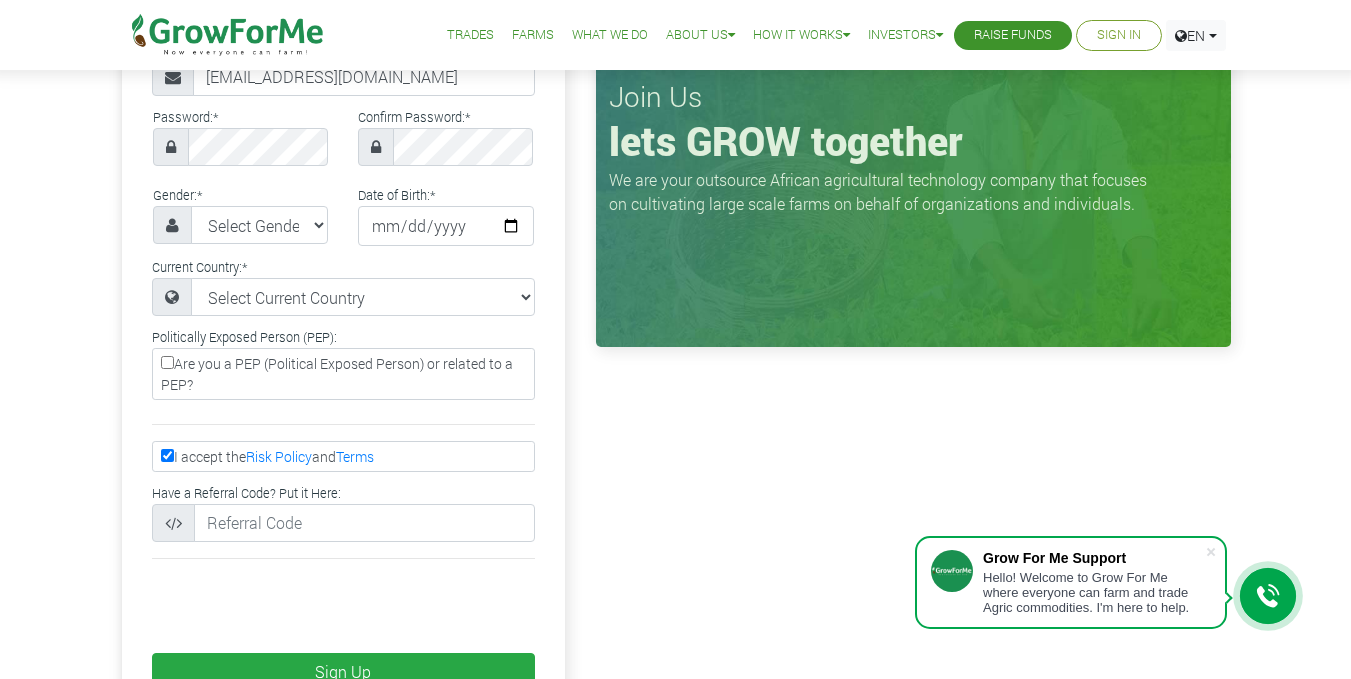 scroll, scrollTop: 440, scrollLeft: 0, axis: vertical 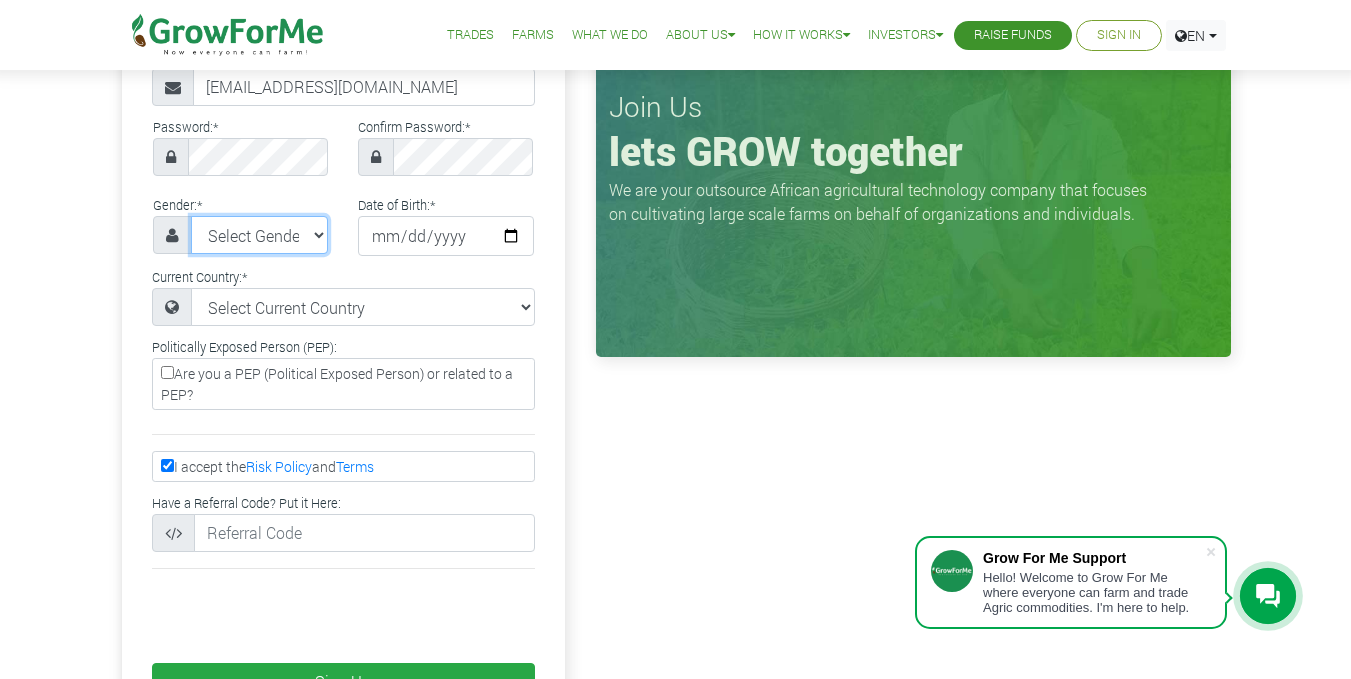 click on "Select Gender
Female
Male" at bounding box center (260, 235) 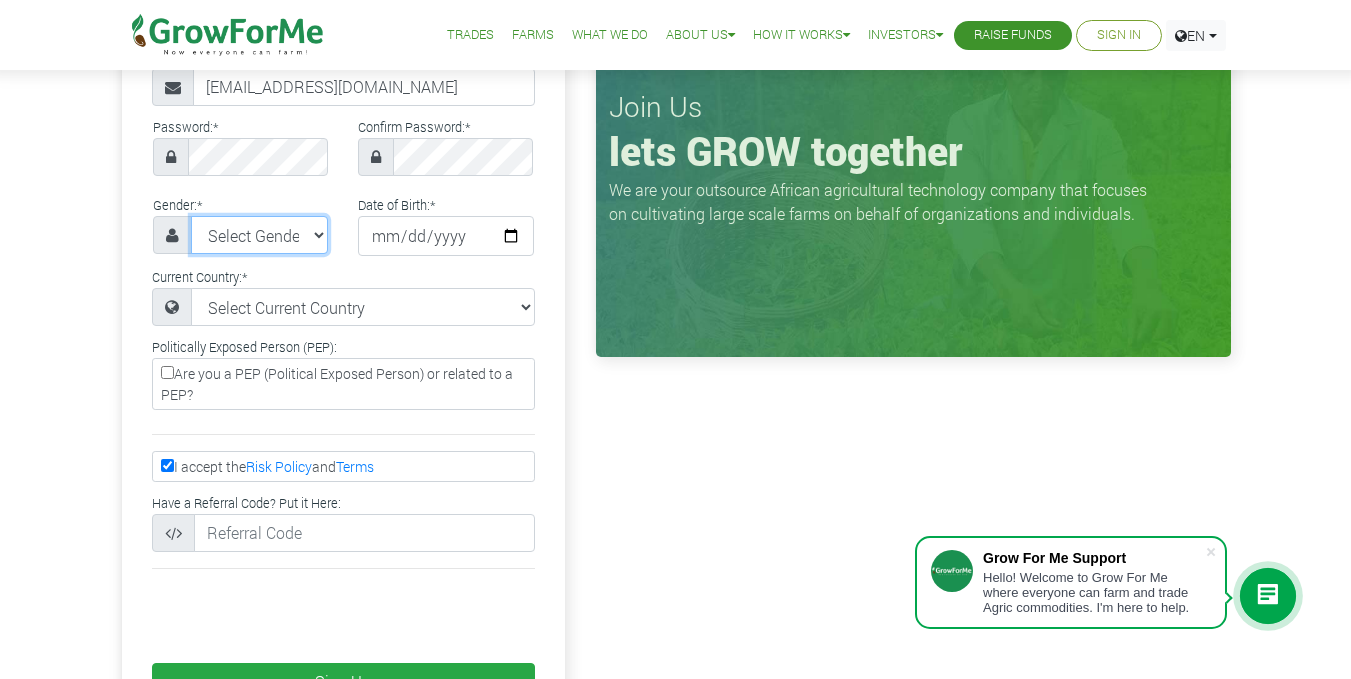 select on "Male" 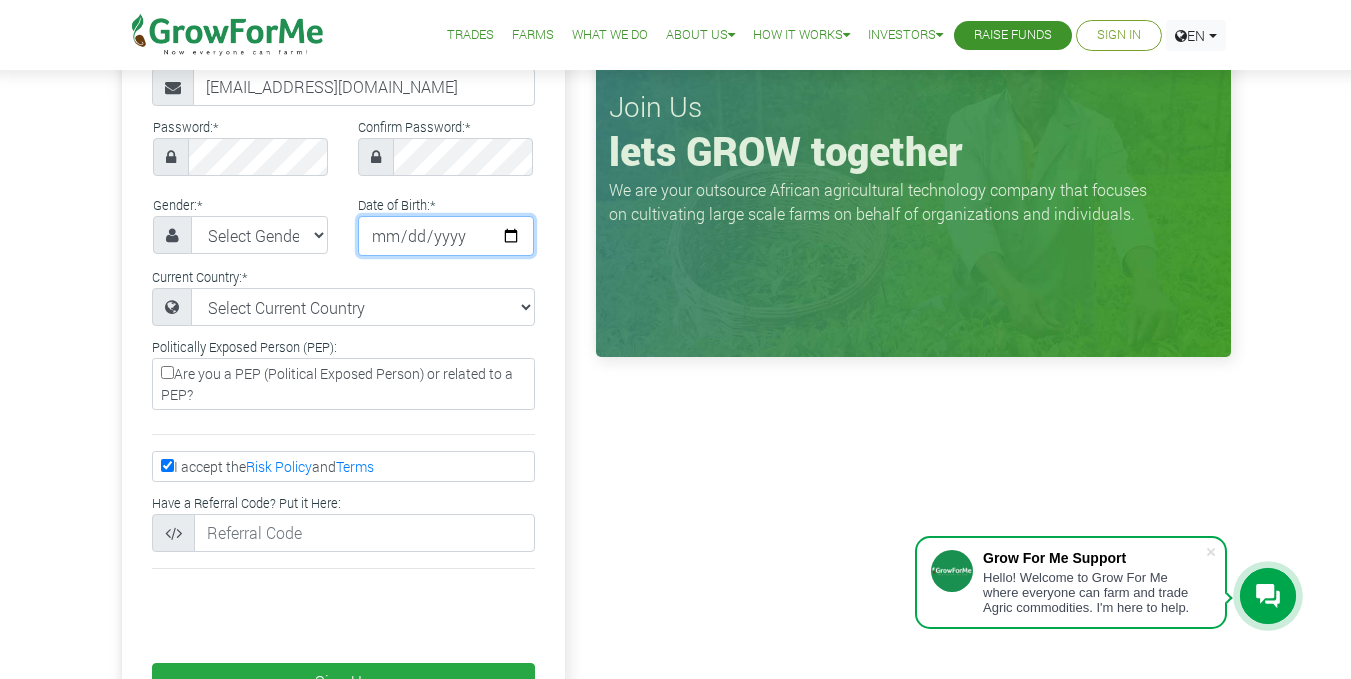 click at bounding box center (446, 236) 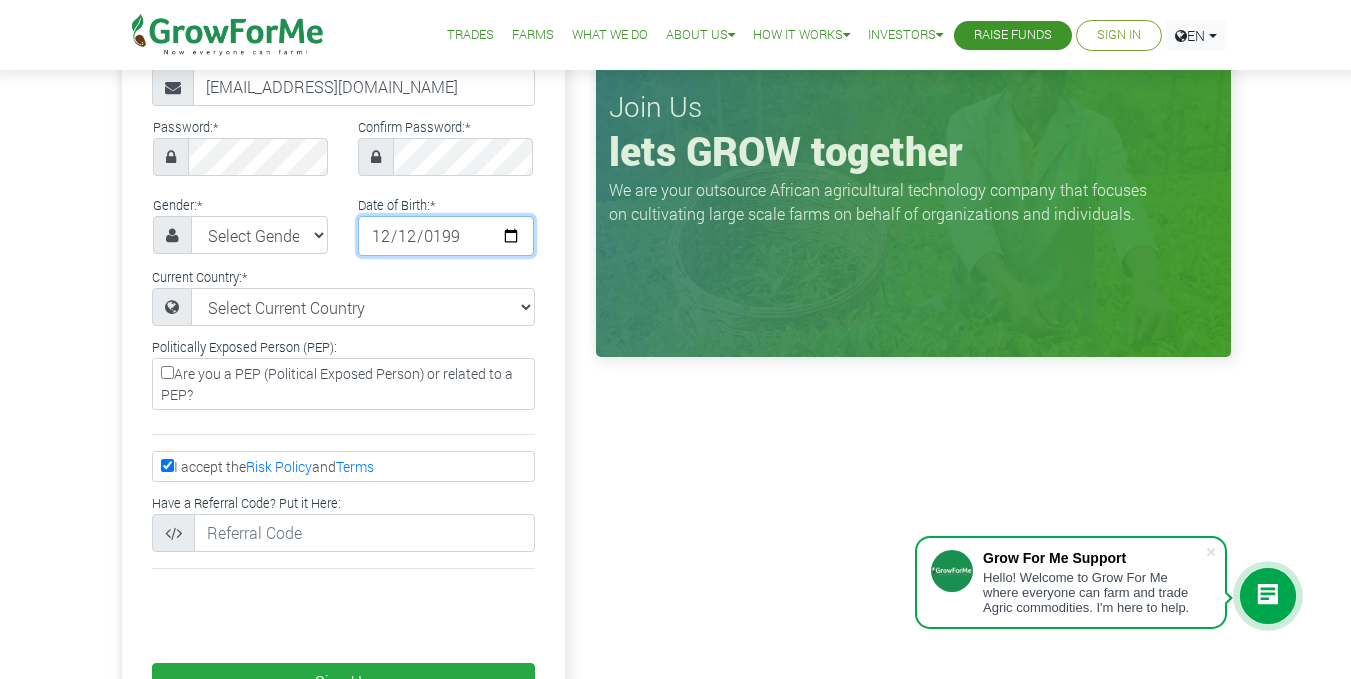 type on "1999-12-12" 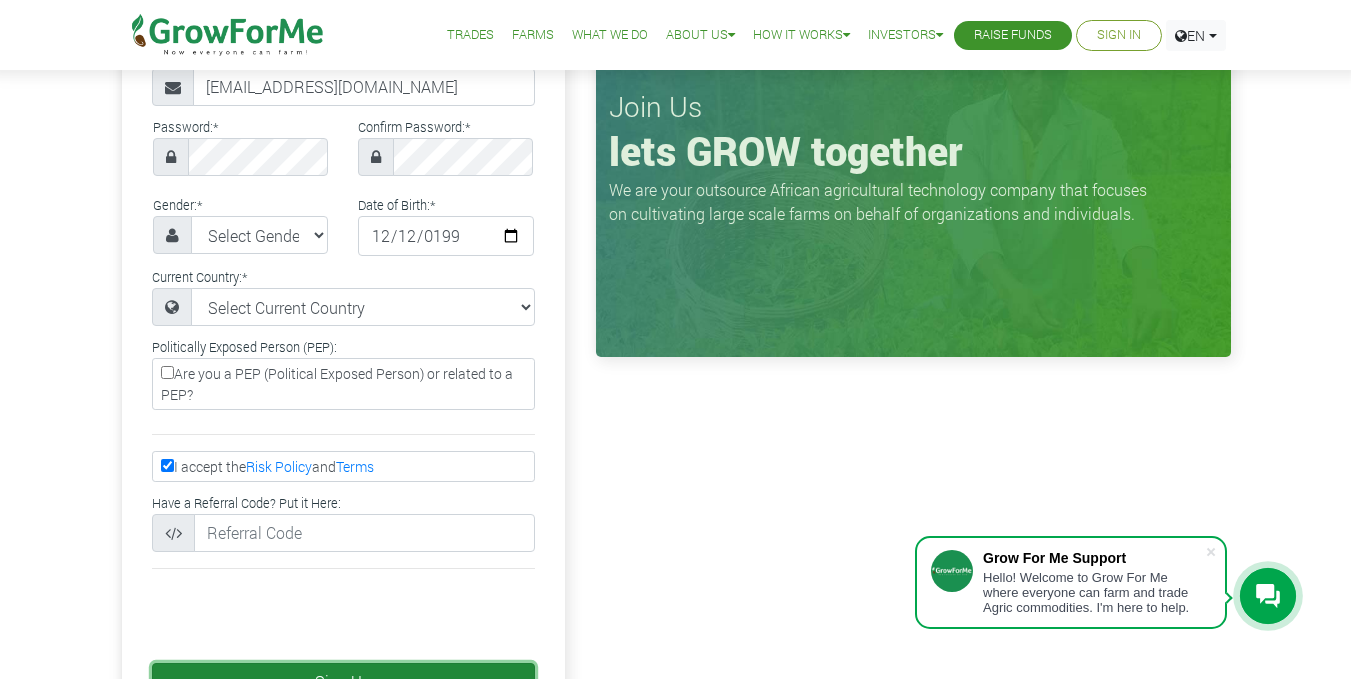 click on "Sign Up" at bounding box center (343, 682) 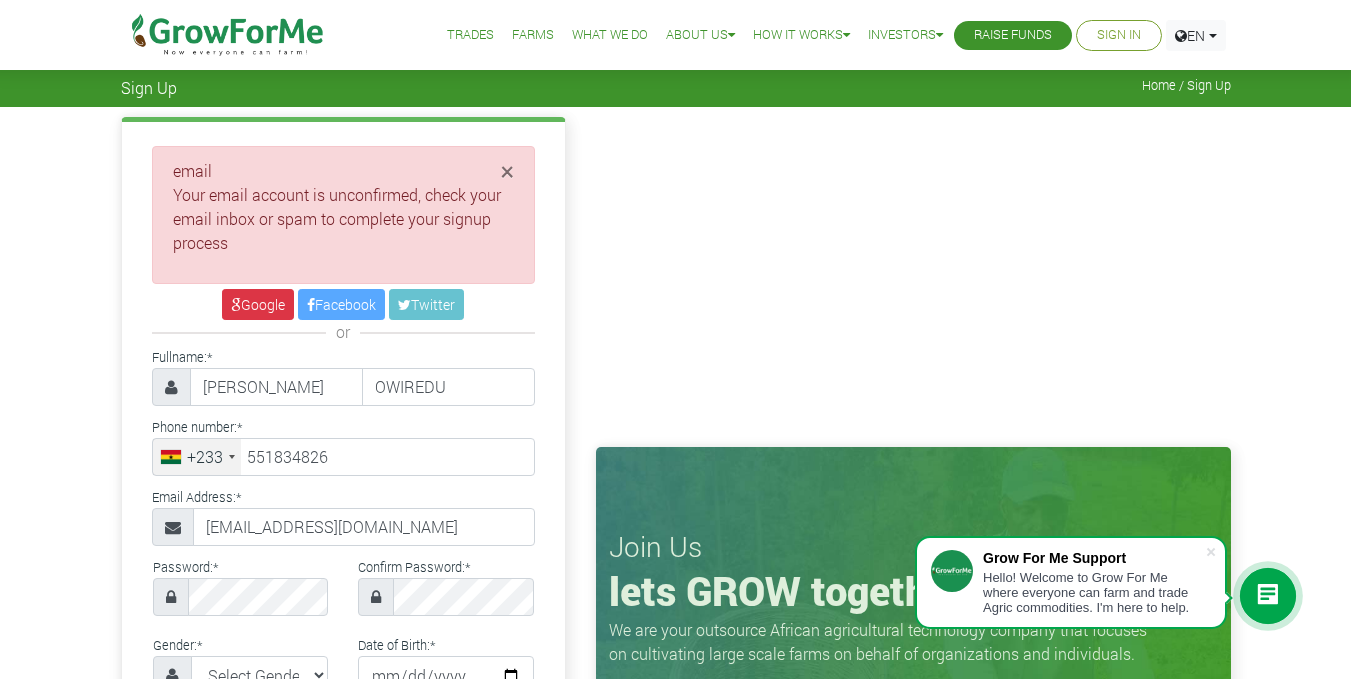 type on "55 183 4826" 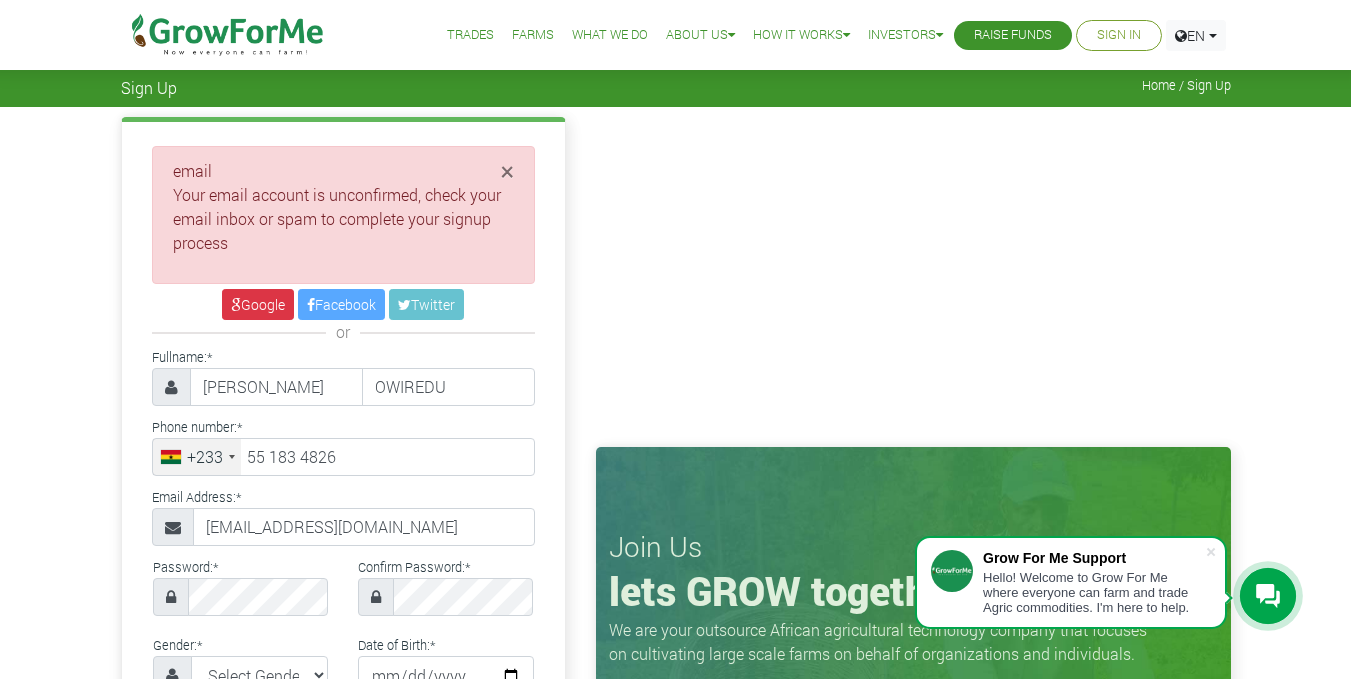 scroll, scrollTop: 0, scrollLeft: 0, axis: both 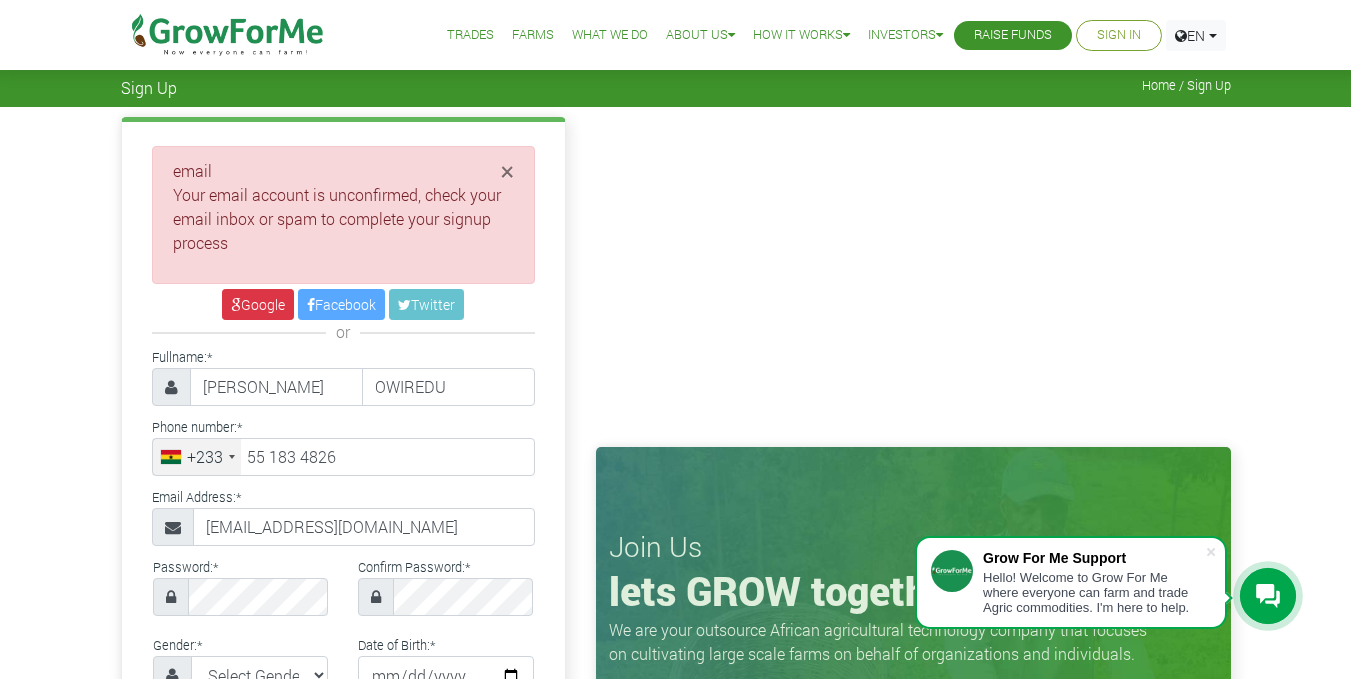 click on "×
email Your email account is unconfirmed, check your email inbox or spam to complete your signup process" at bounding box center [343, 215] 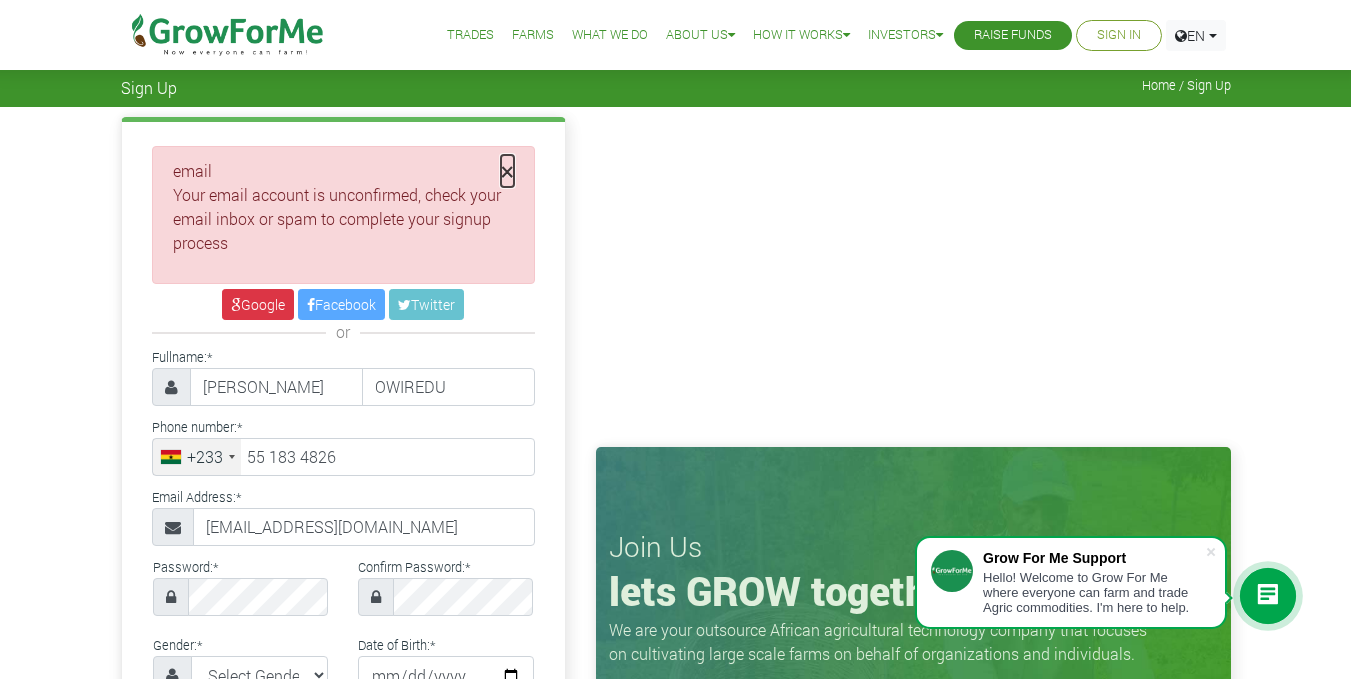click on "×" at bounding box center [507, 171] 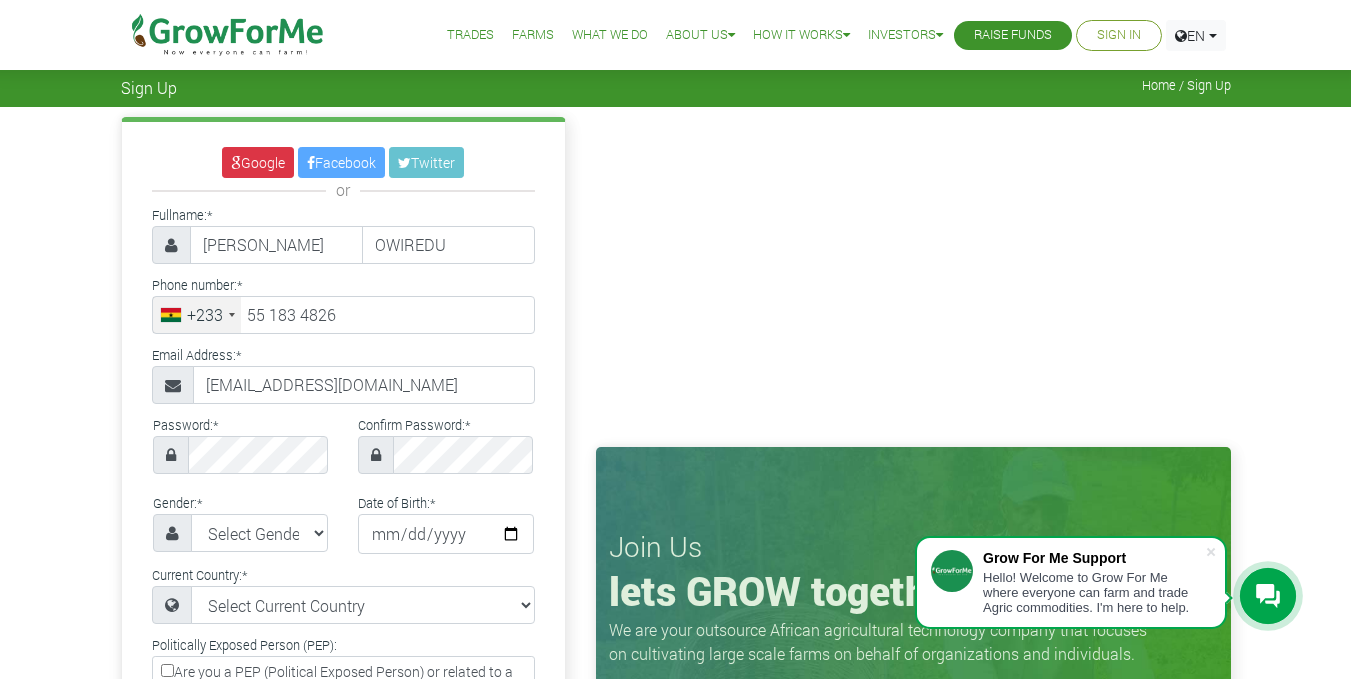 click on "Google
Facebook   or" at bounding box center [343, 594] 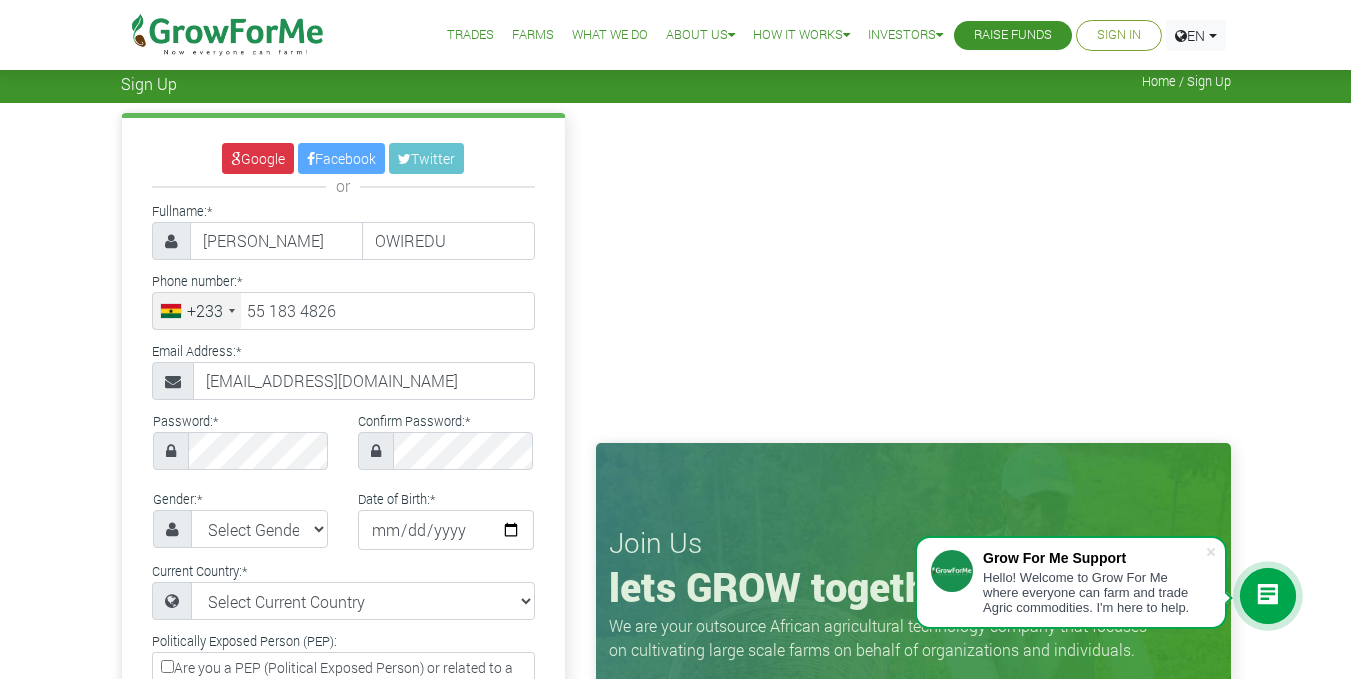scroll, scrollTop: 0, scrollLeft: 0, axis: both 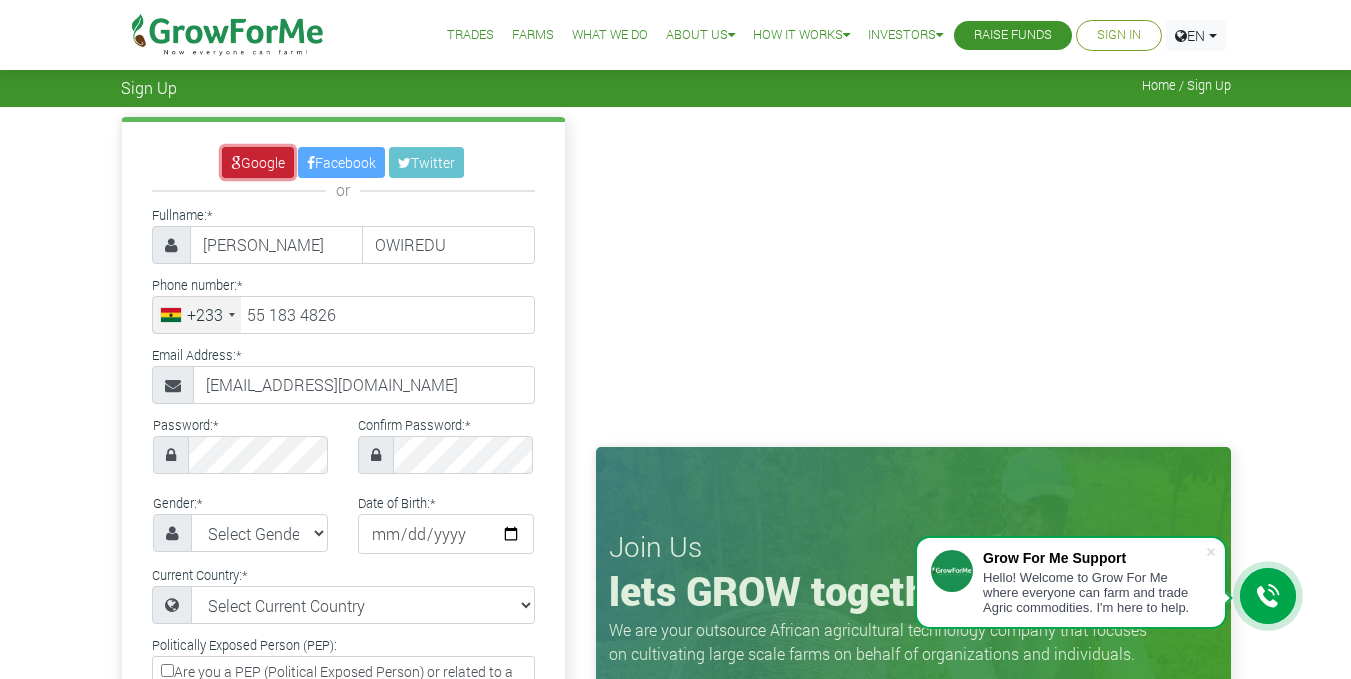 click on "Google" at bounding box center (258, 162) 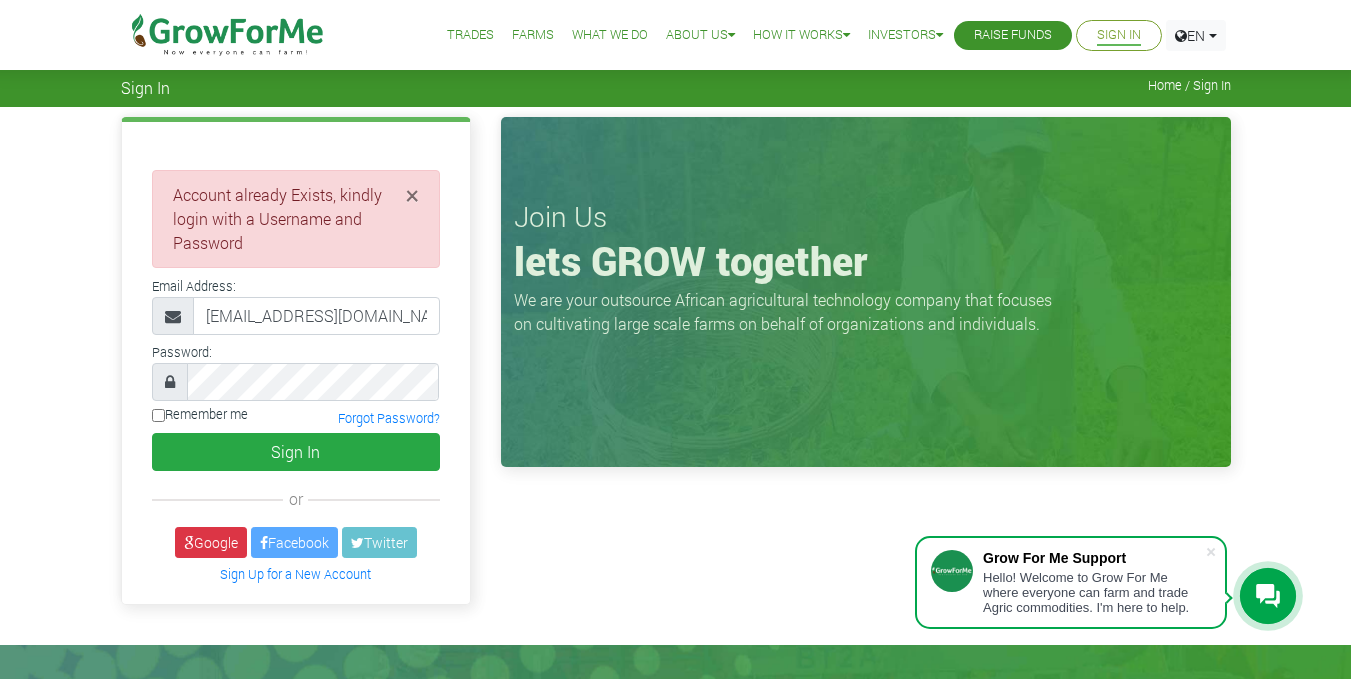 scroll, scrollTop: 0, scrollLeft: 0, axis: both 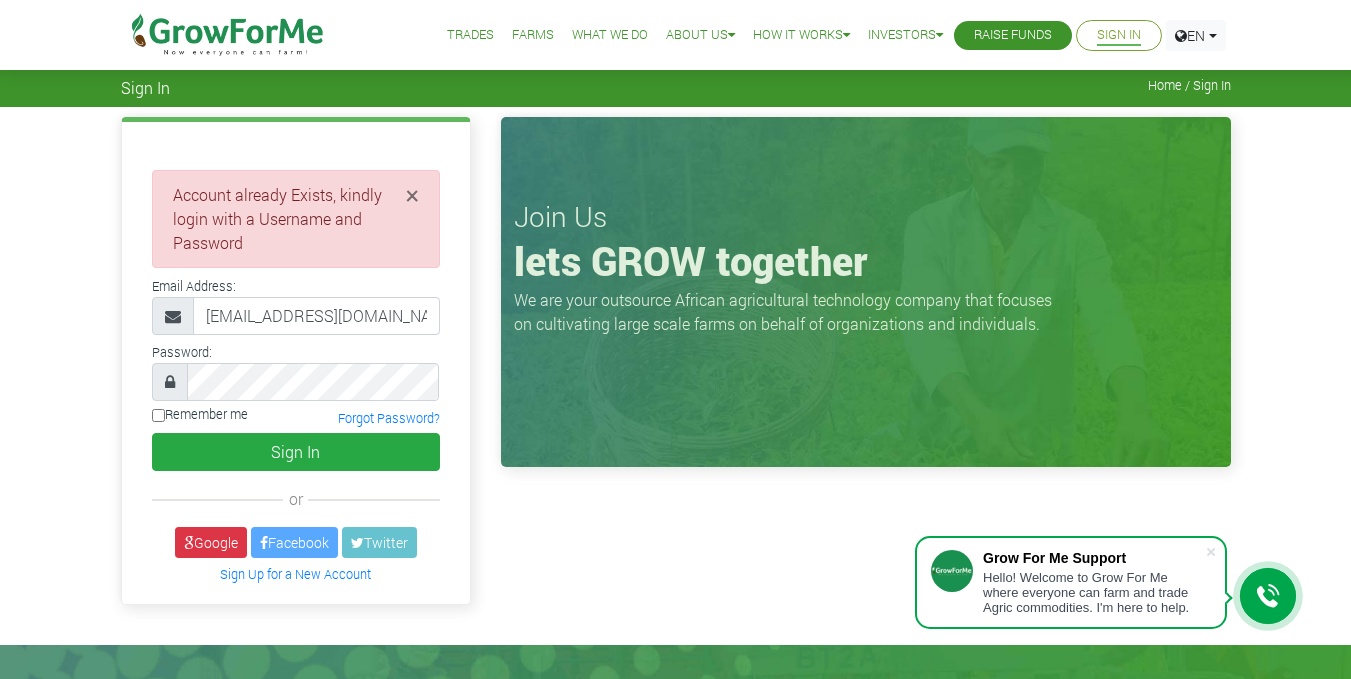click on "Remember me" at bounding box center [200, 414] 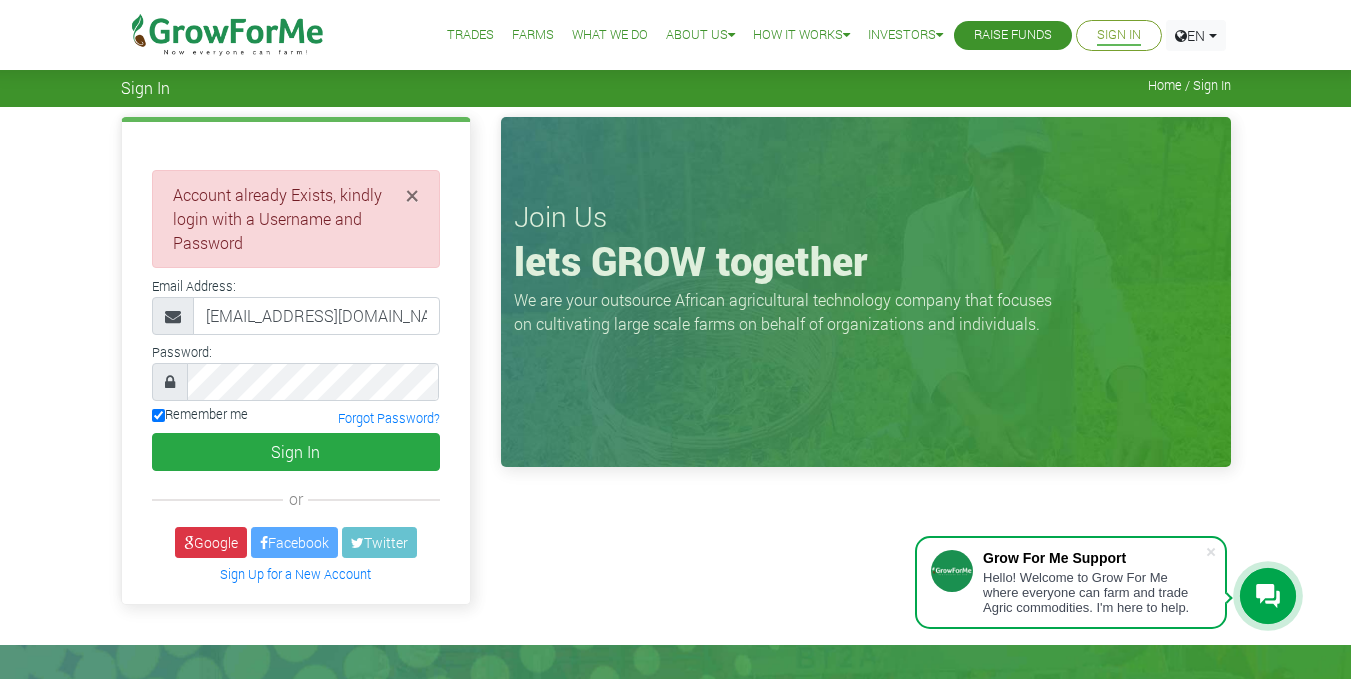click on "Remember me" at bounding box center [200, 414] 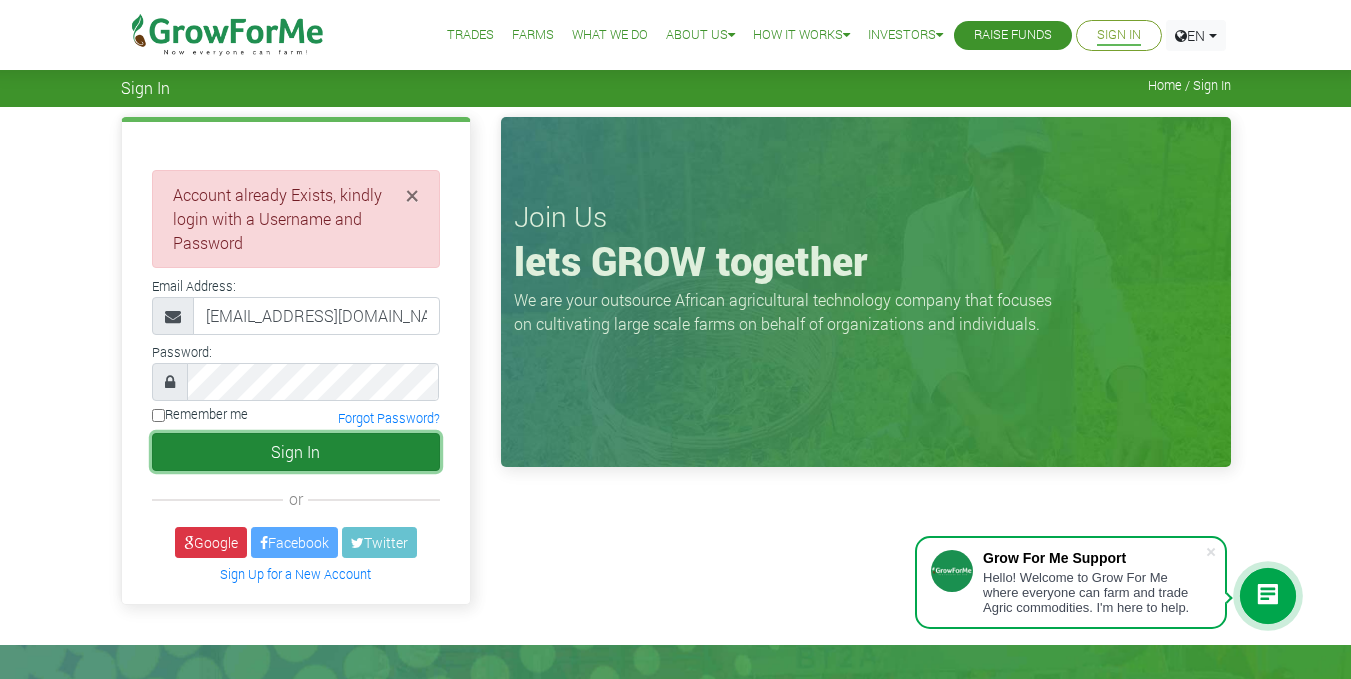 click on "Sign In" at bounding box center (296, 452) 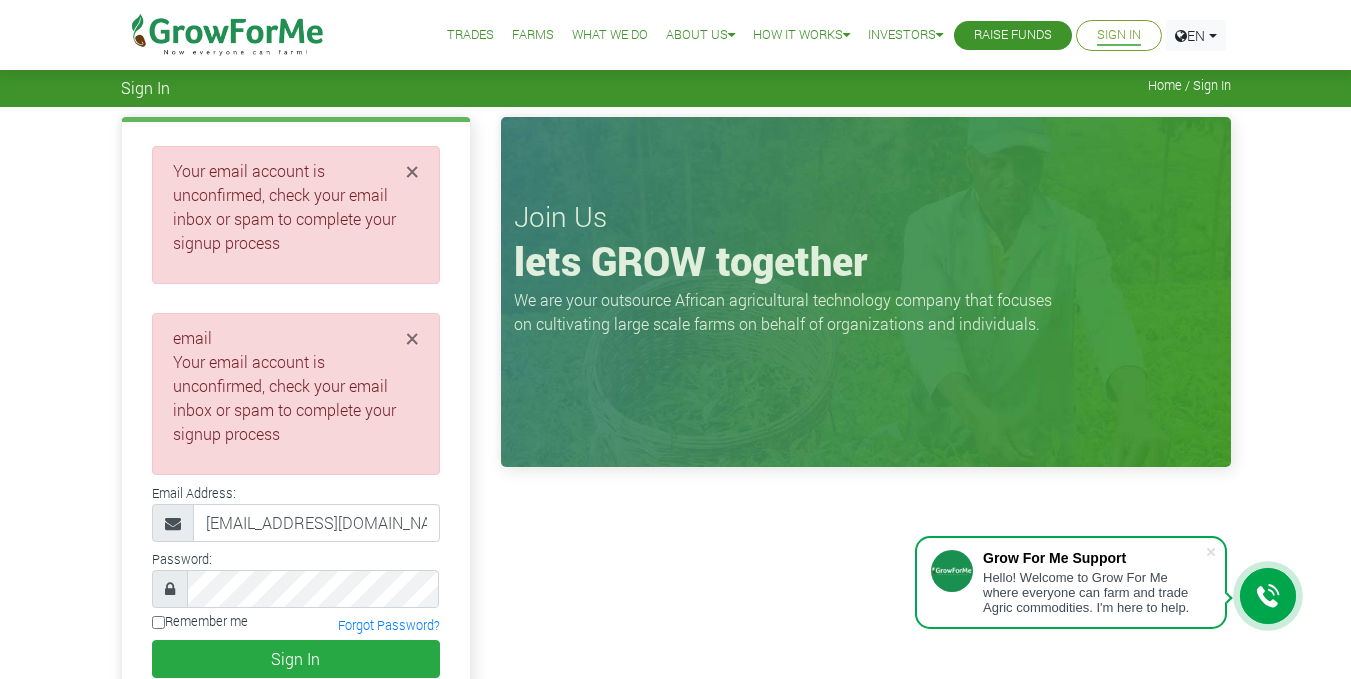 scroll, scrollTop: 0, scrollLeft: 0, axis: both 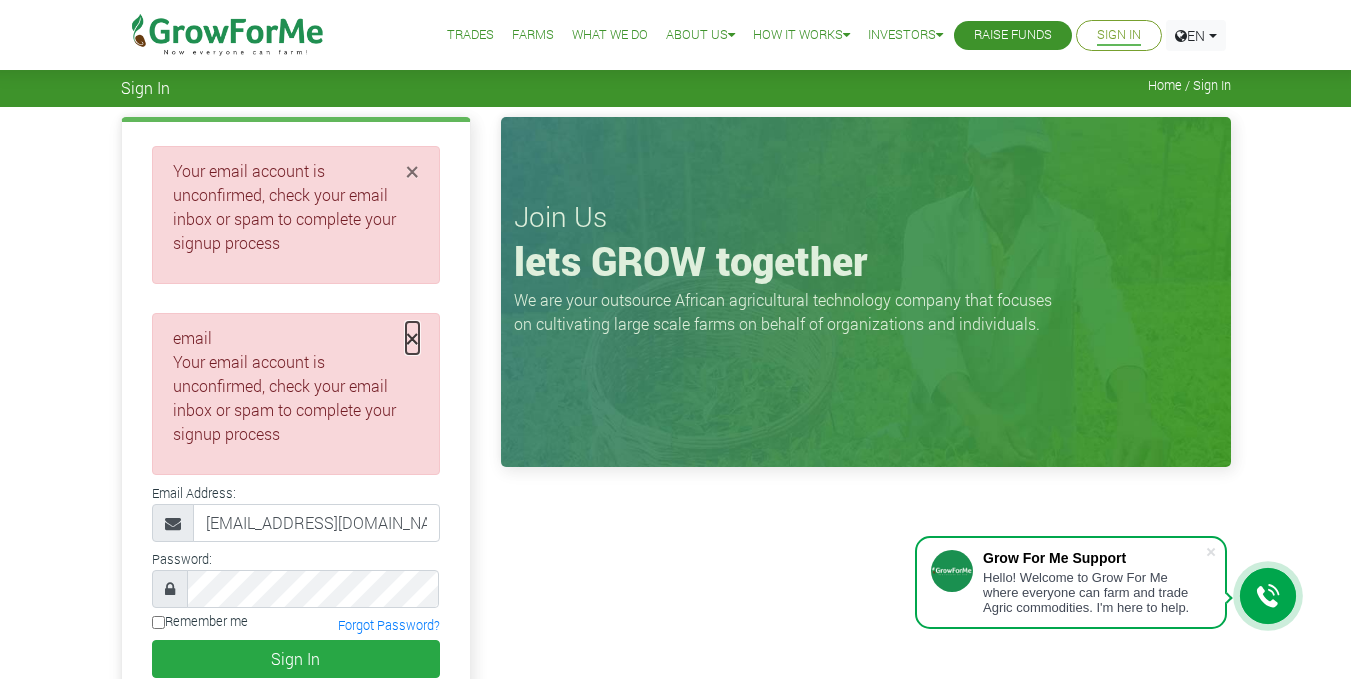 click on "×" at bounding box center [412, 338] 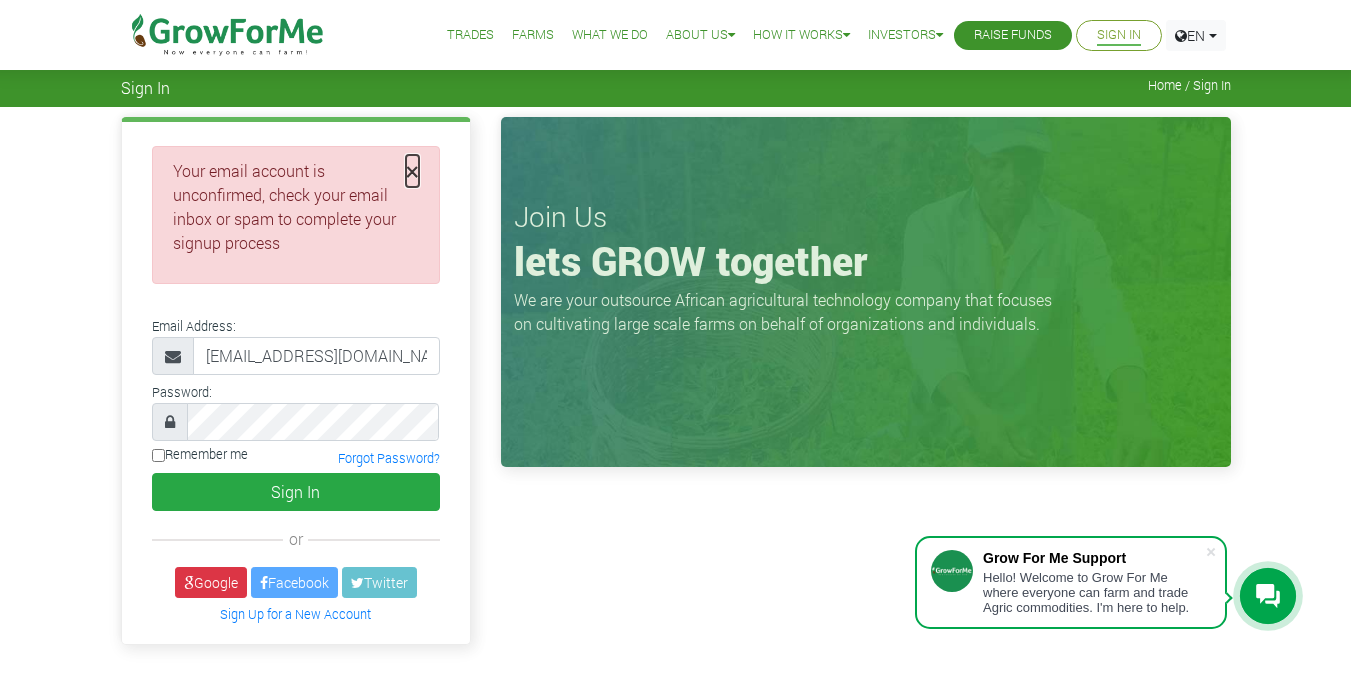 click on "×" at bounding box center (412, 171) 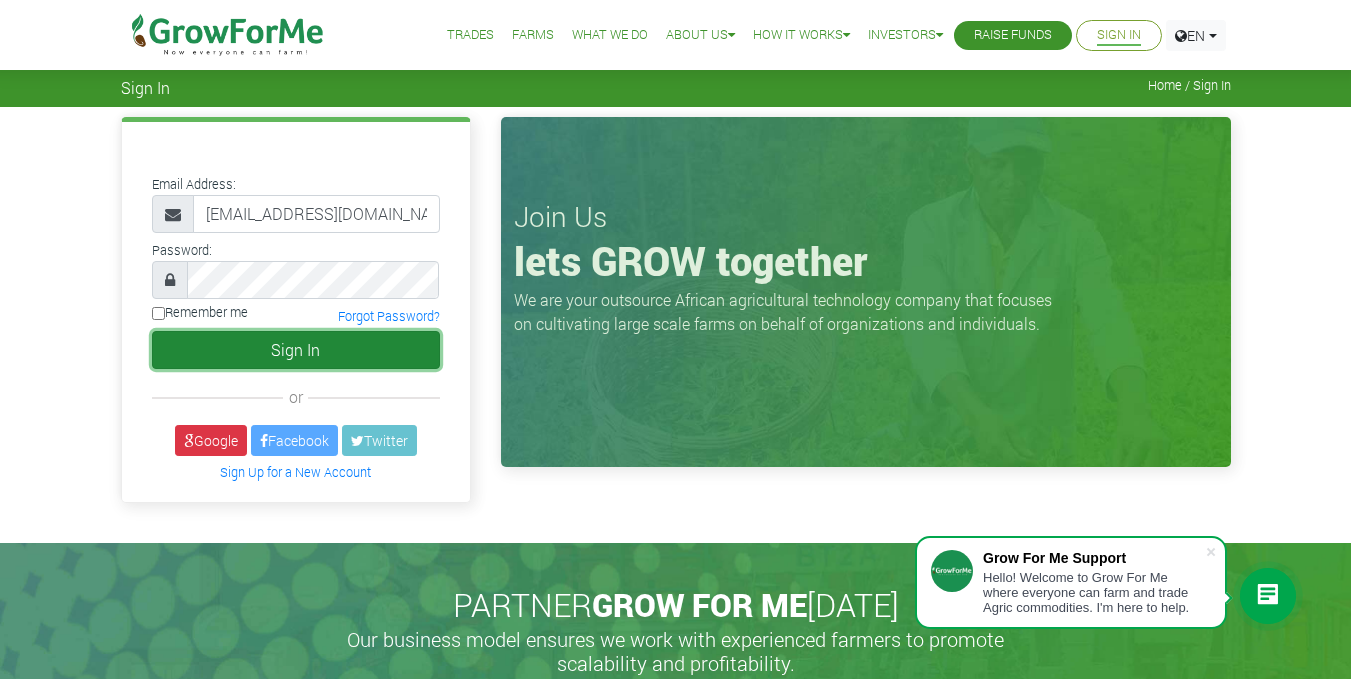 click on "Sign In" at bounding box center (296, 350) 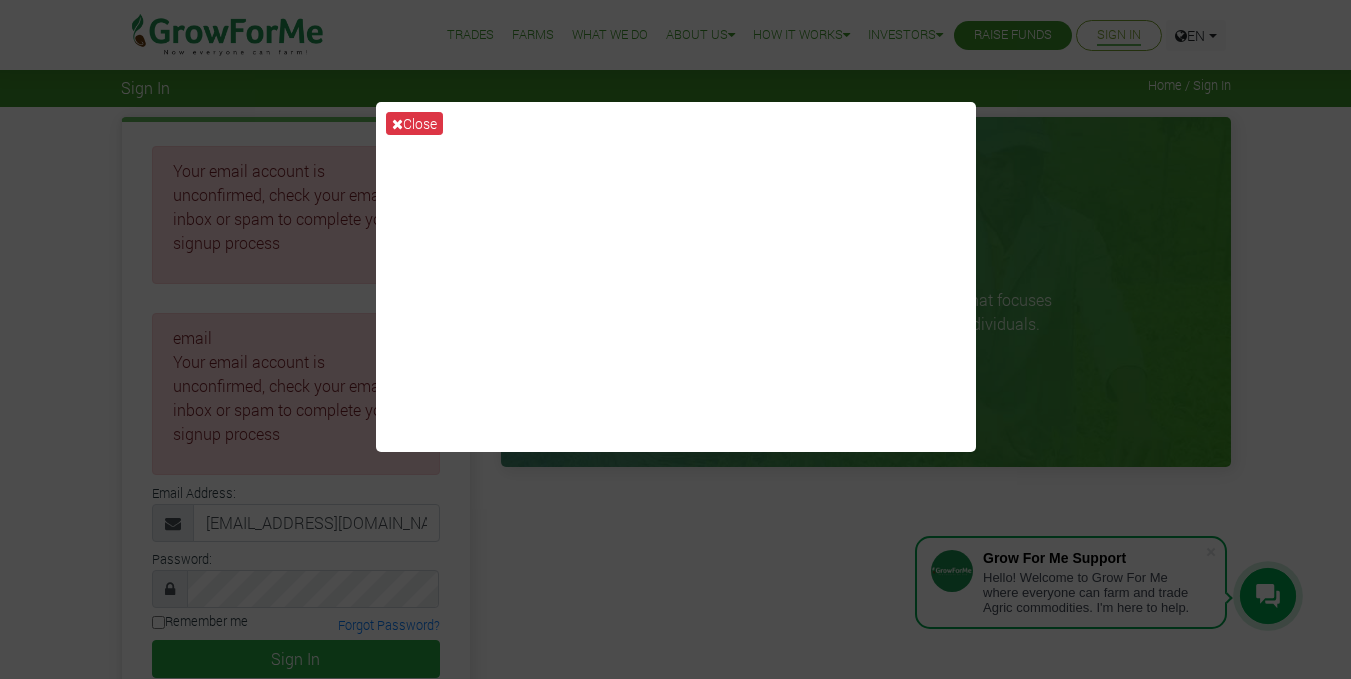 scroll, scrollTop: 0, scrollLeft: 0, axis: both 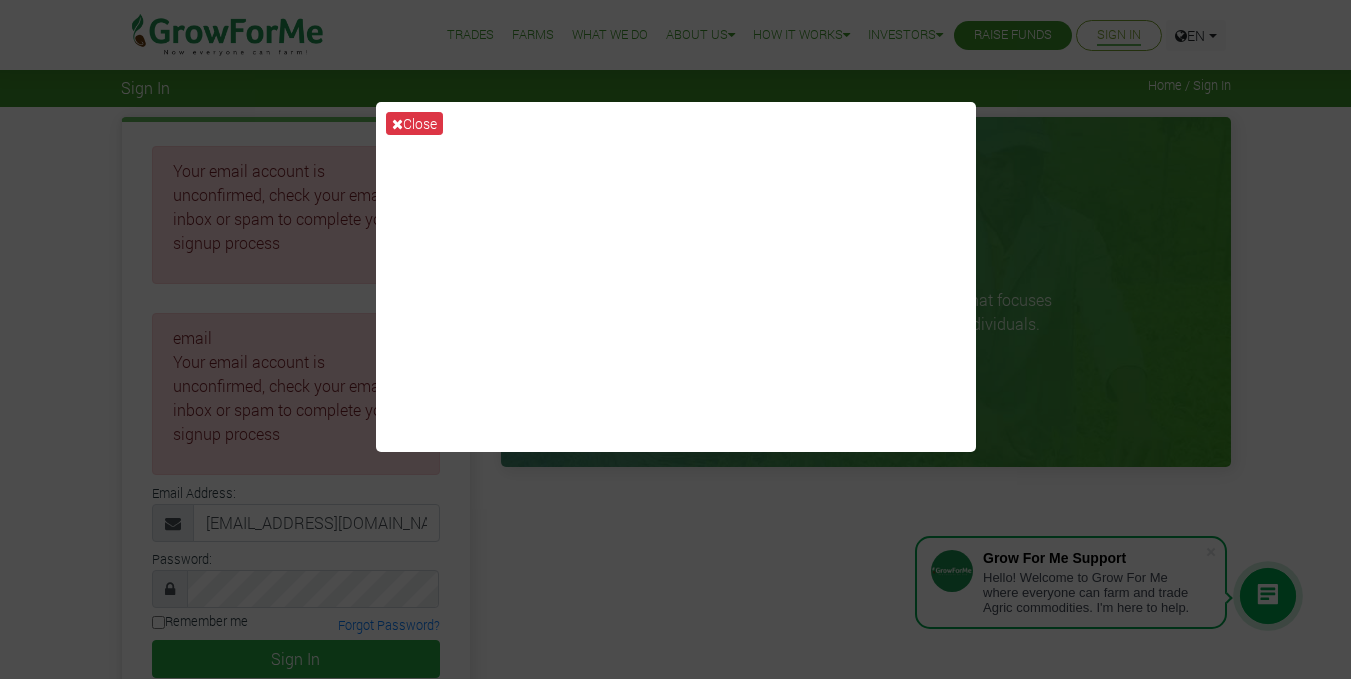 click on "Close" at bounding box center [675, 339] 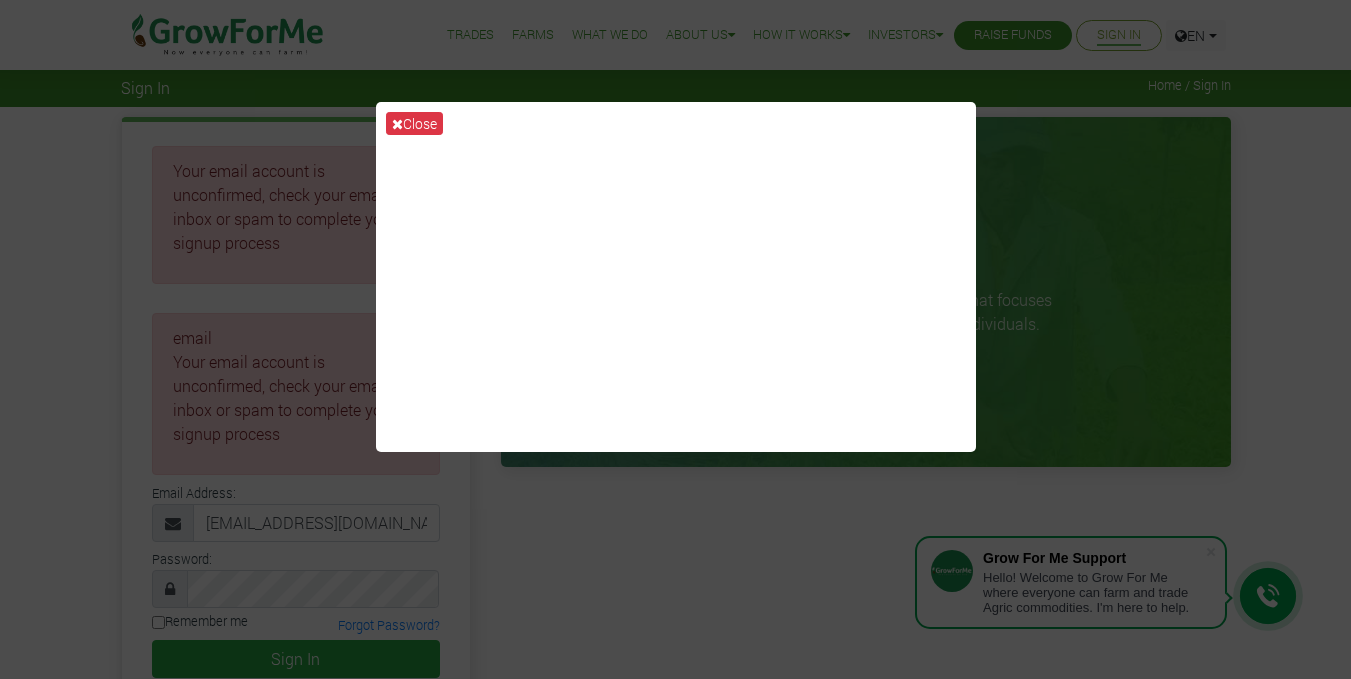 click on "Close" at bounding box center (675, 339) 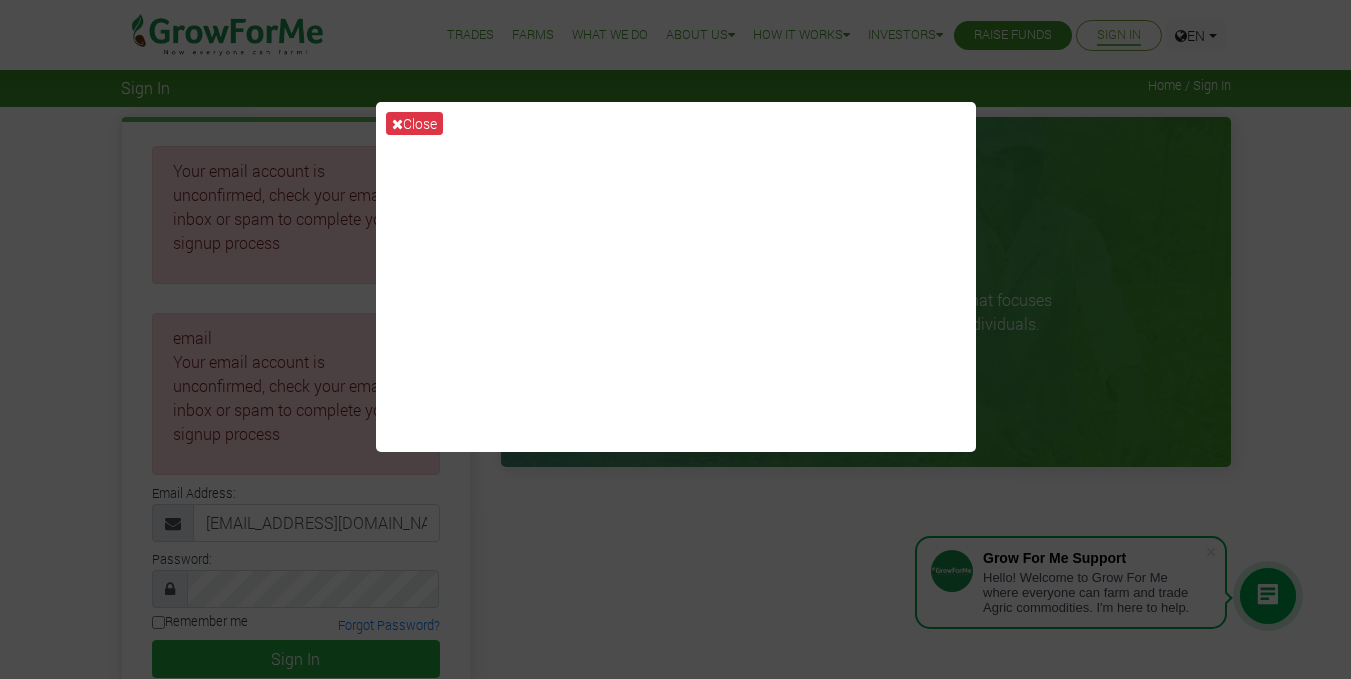 click on "Close" at bounding box center (675, 339) 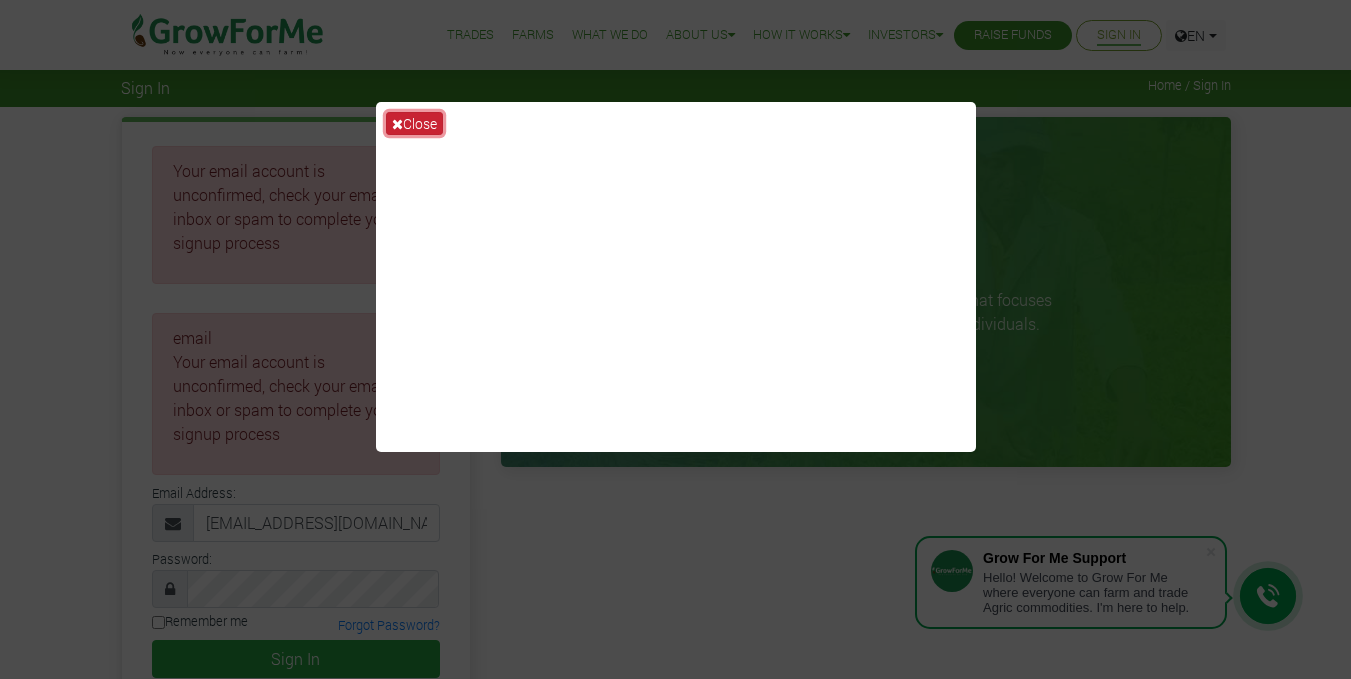 click at bounding box center (397, 124) 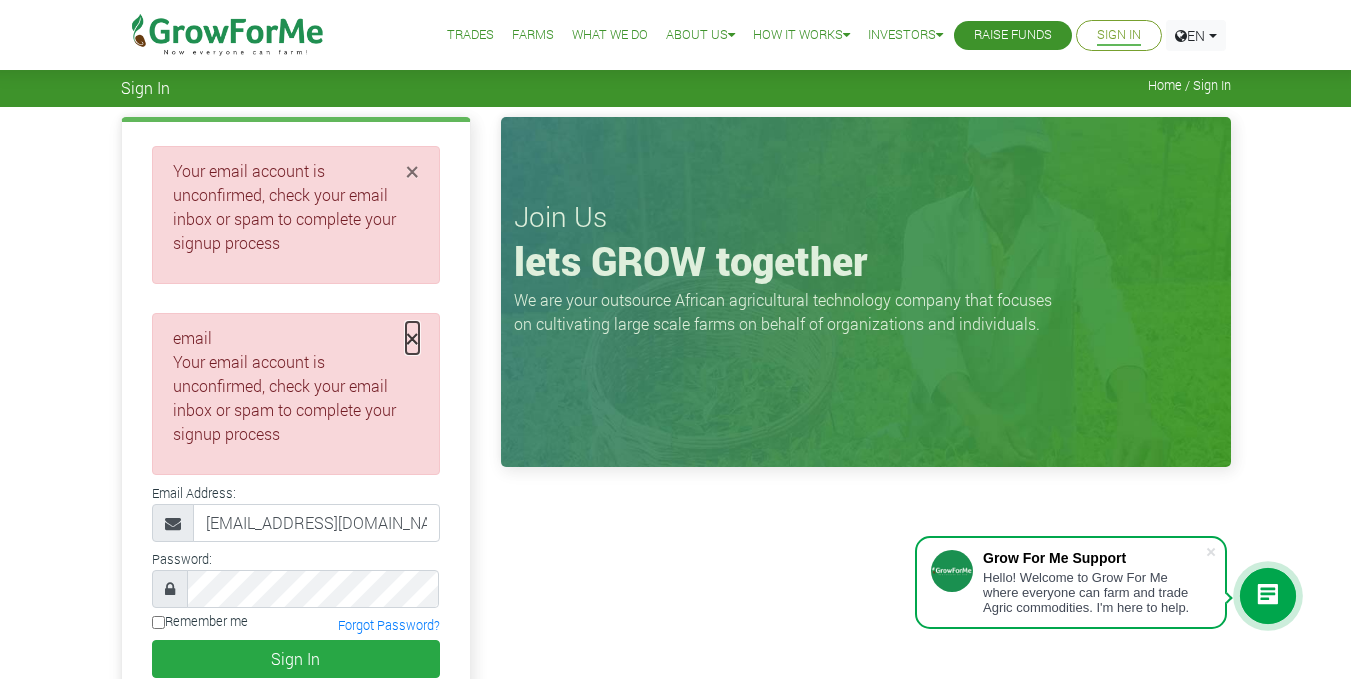 click on "×" at bounding box center (412, 338) 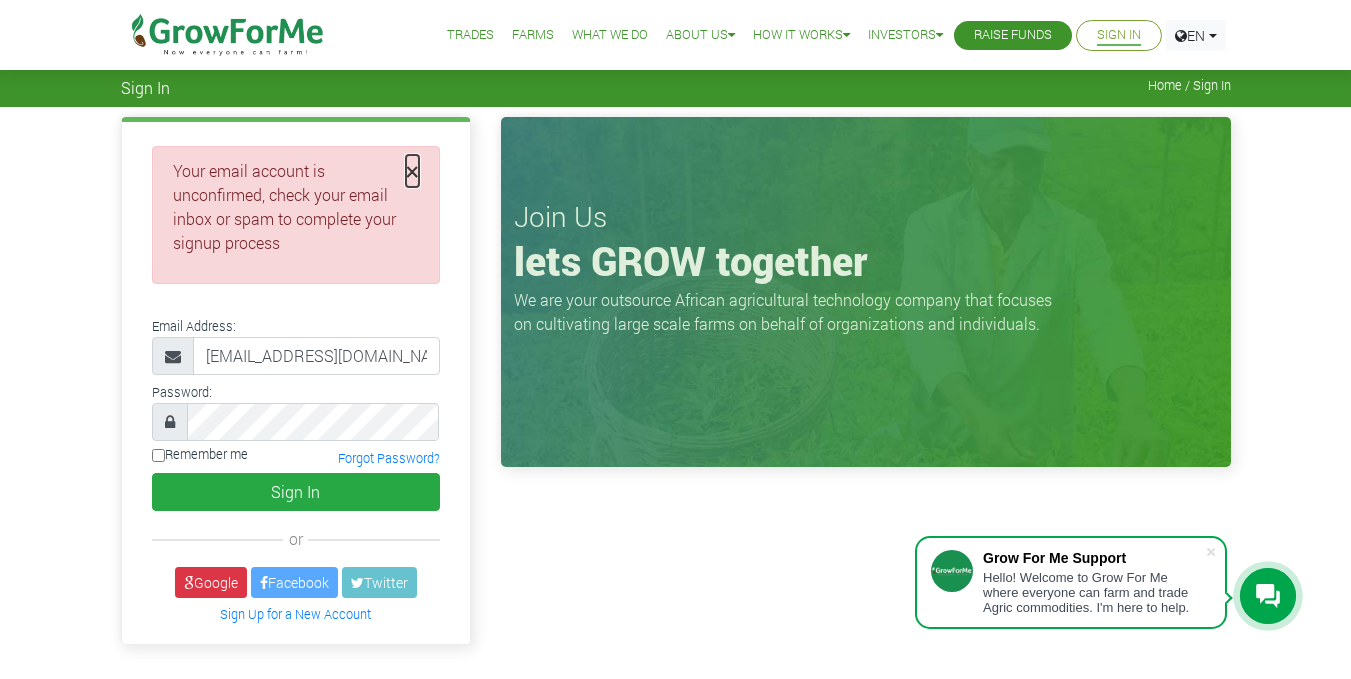 click on "×" at bounding box center [412, 171] 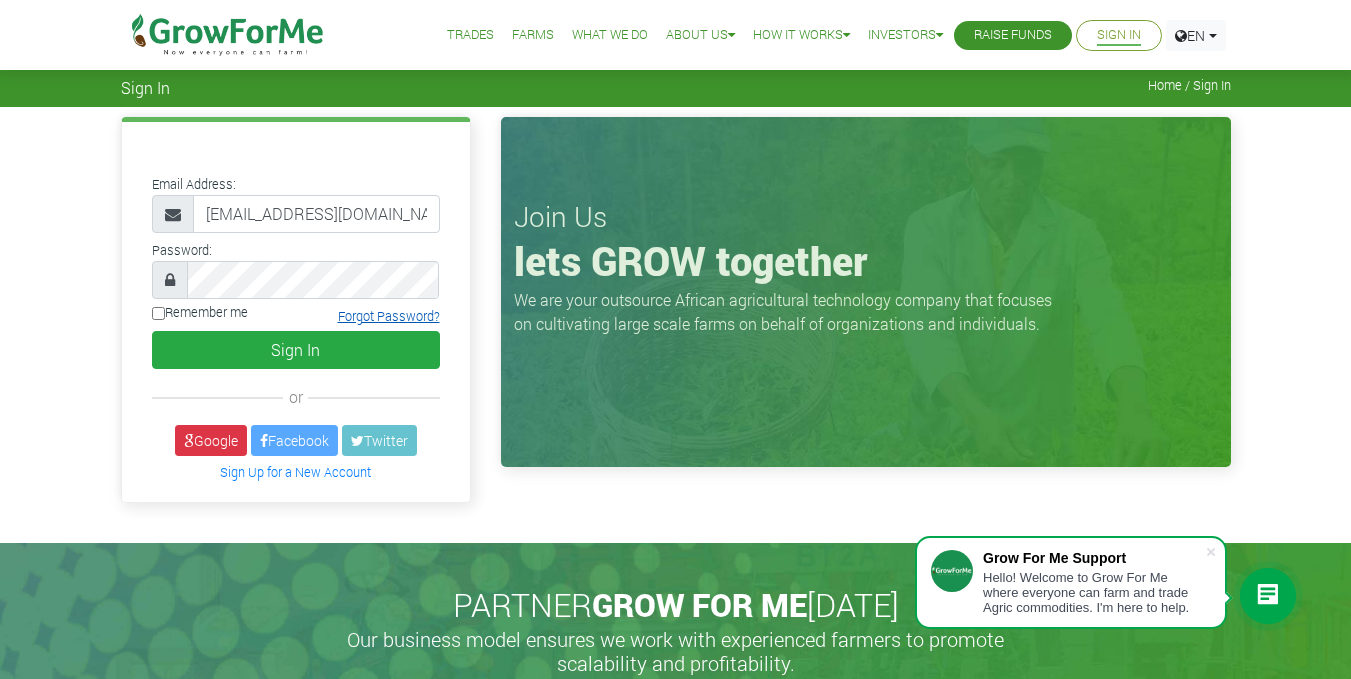 click on "Forgot Password?" at bounding box center [389, 316] 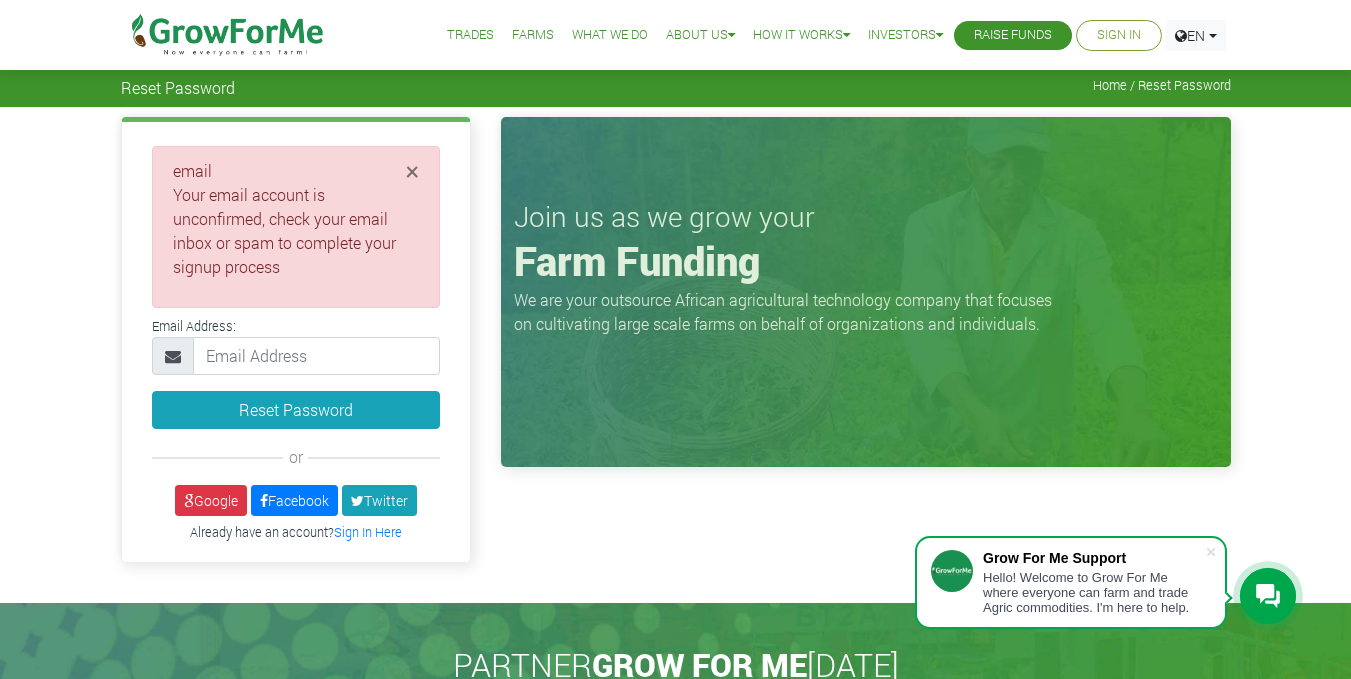 scroll, scrollTop: 0, scrollLeft: 0, axis: both 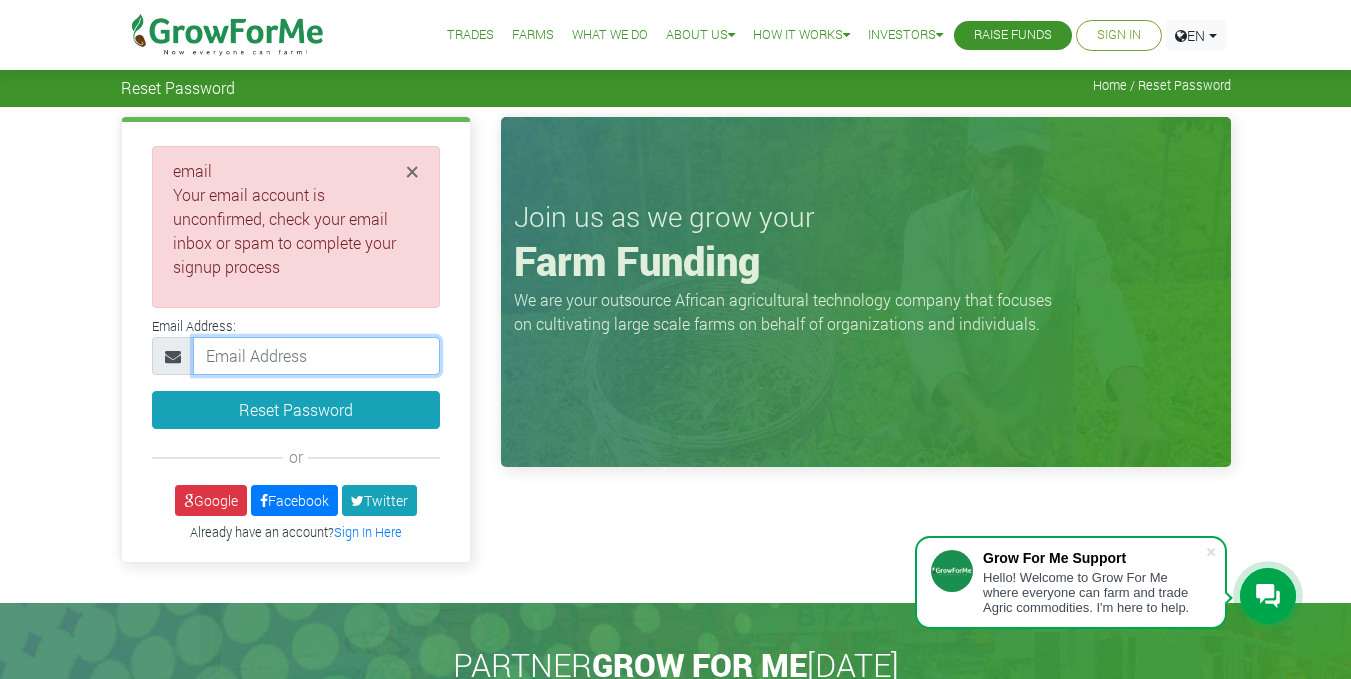 click at bounding box center [316, 356] 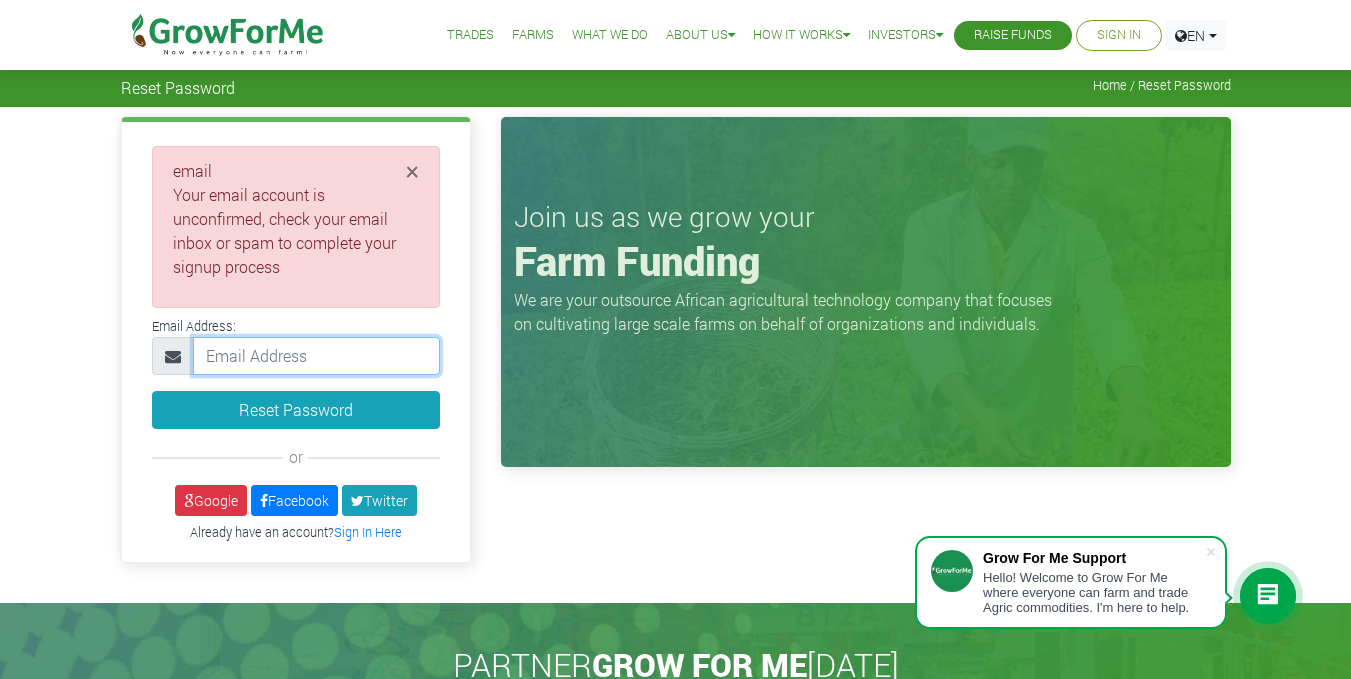 type on "[EMAIL_ADDRESS][DOMAIN_NAME]" 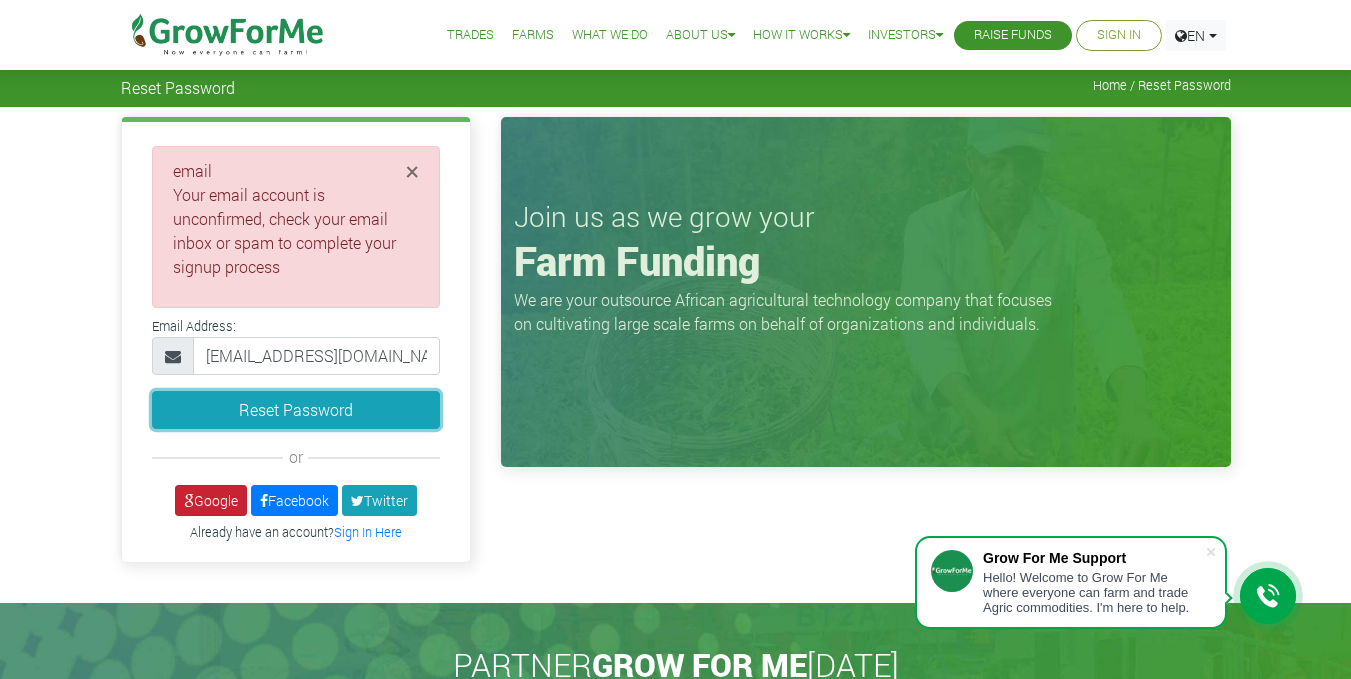 drag, startPoint x: 332, startPoint y: 399, endPoint x: 224, endPoint y: 497, distance: 145.83553 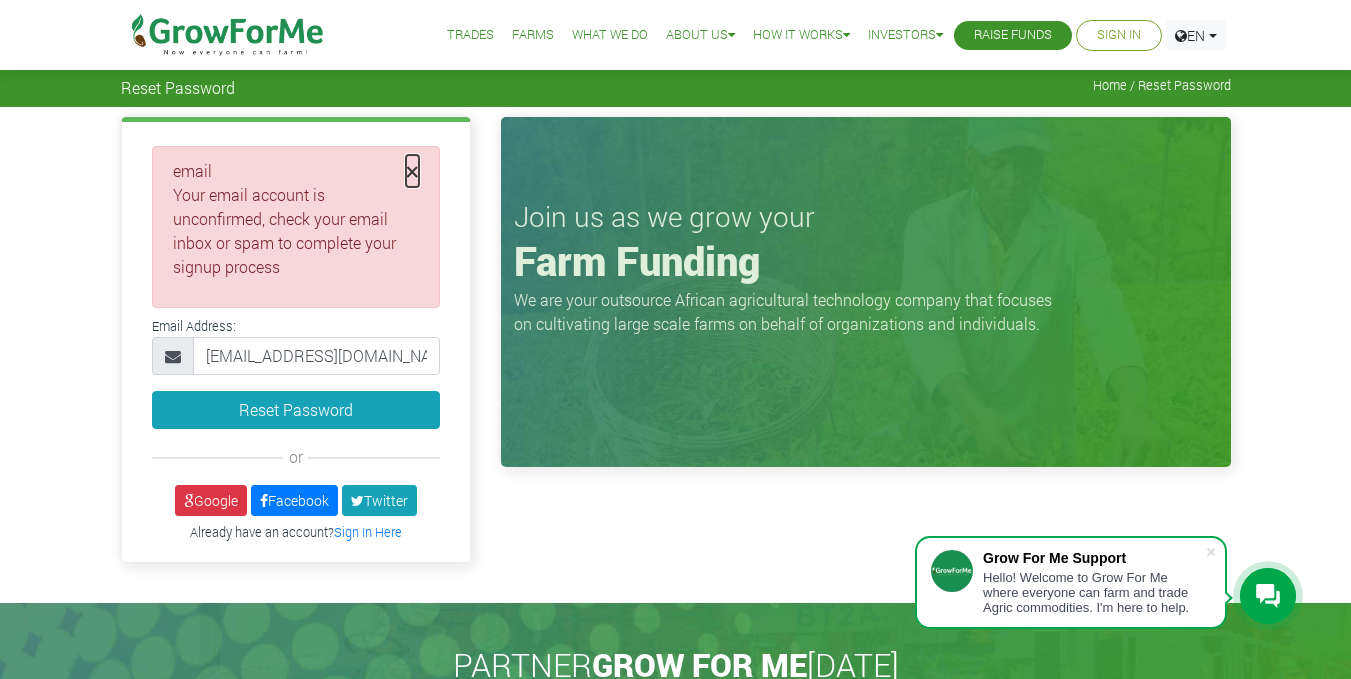 click on "×" at bounding box center [412, 171] 